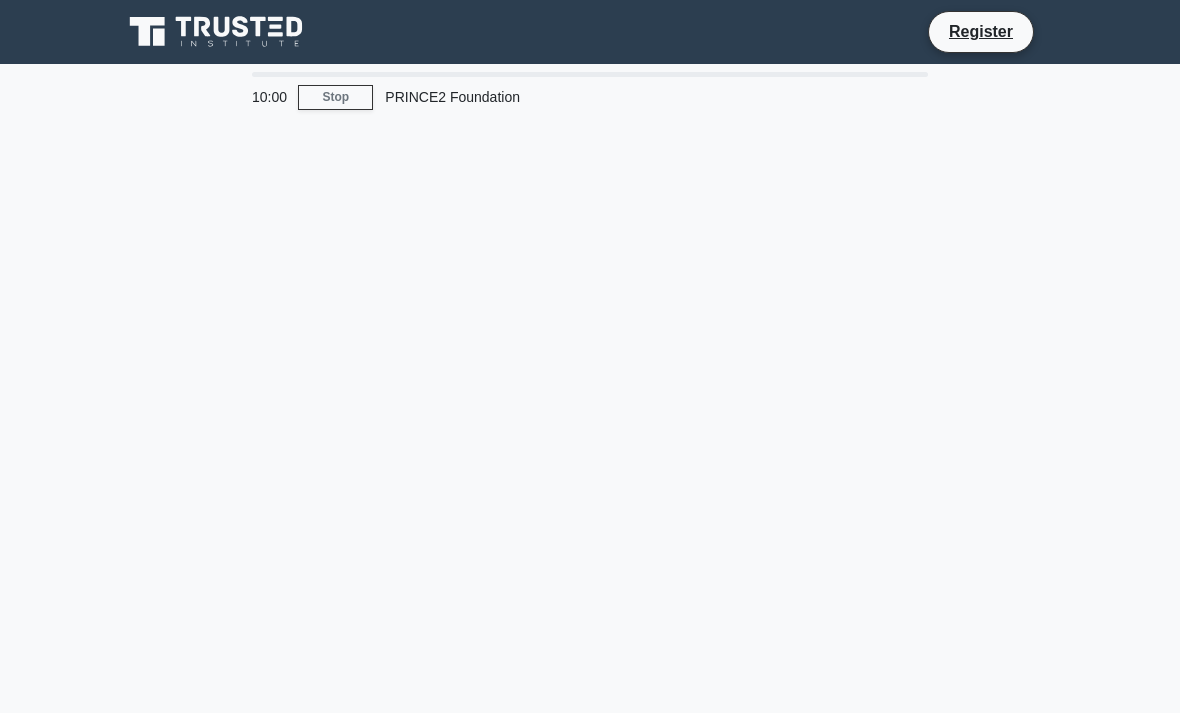 scroll, scrollTop: 0, scrollLeft: 0, axis: both 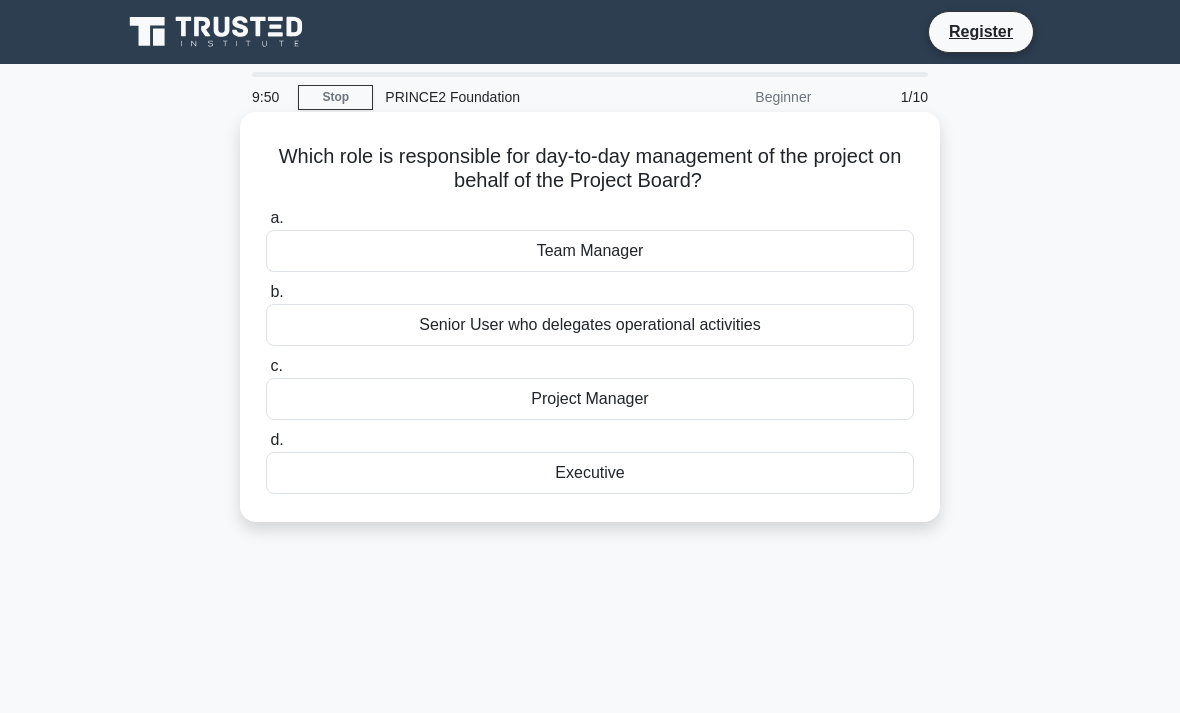 click on "Team Manager" at bounding box center [590, 251] 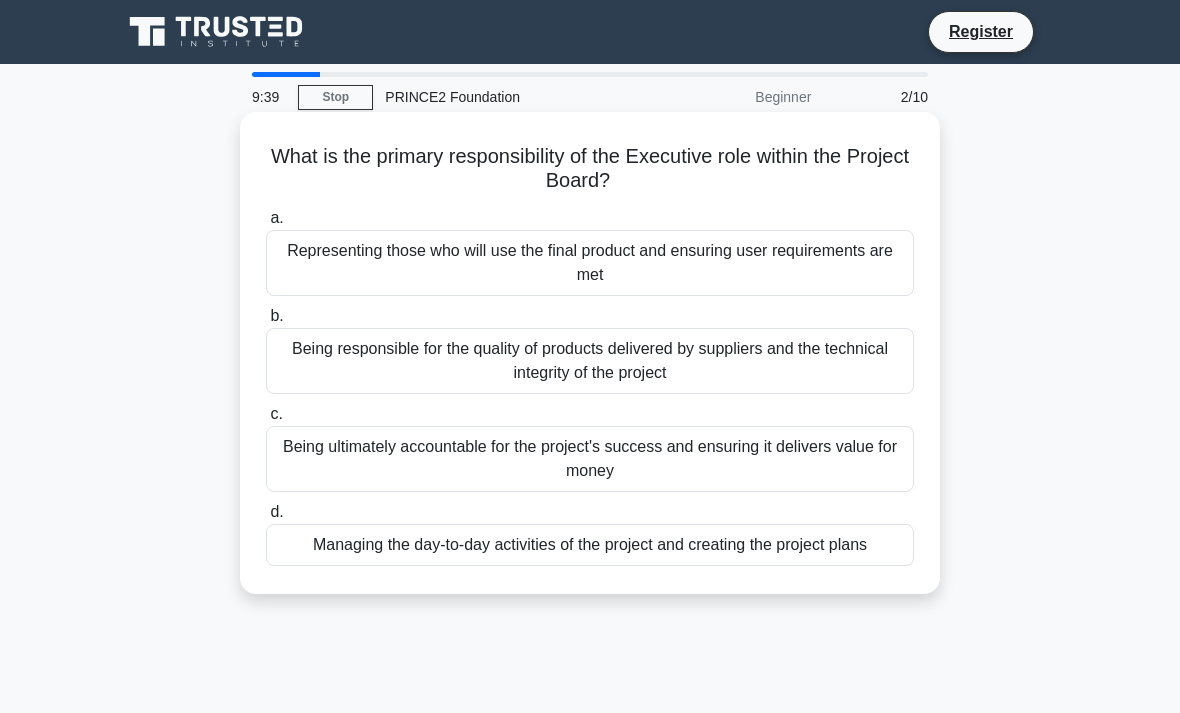 click on "Being ultimately accountable for the project's success and ensuring it delivers value for money" at bounding box center (590, 459) 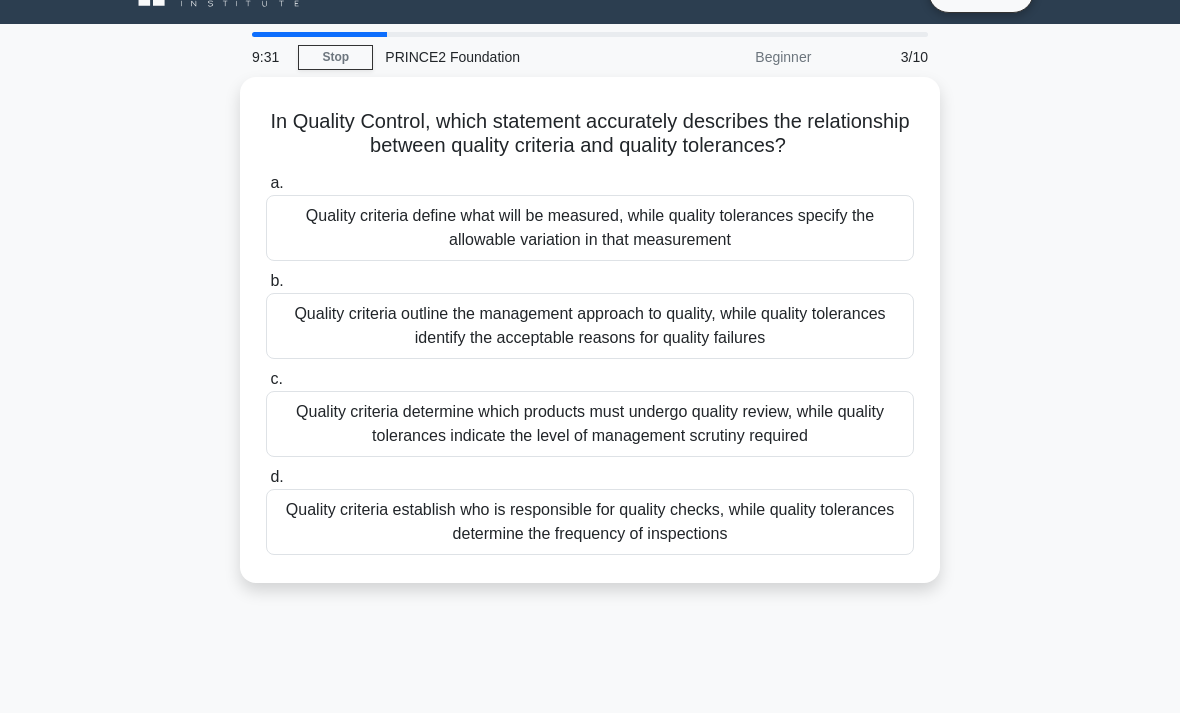 scroll, scrollTop: 42, scrollLeft: 0, axis: vertical 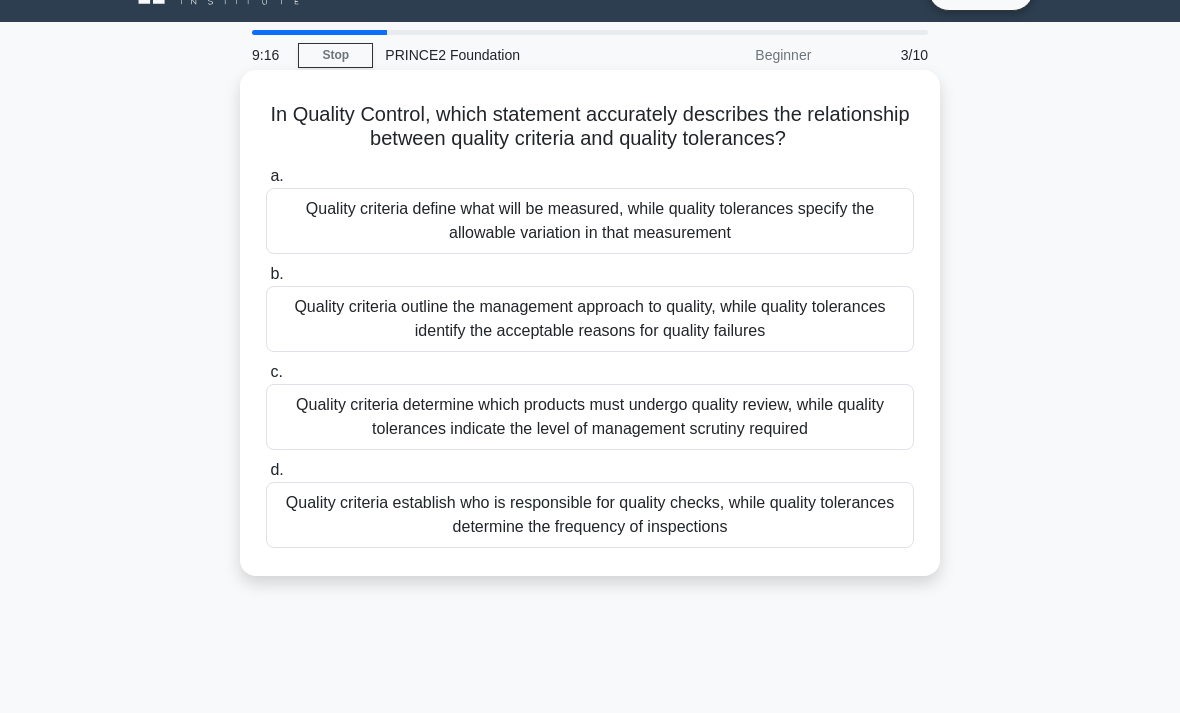click on "Quality criteria define what will be measured, while quality tolerances specify the allowable variation in that measurement" at bounding box center (590, 221) 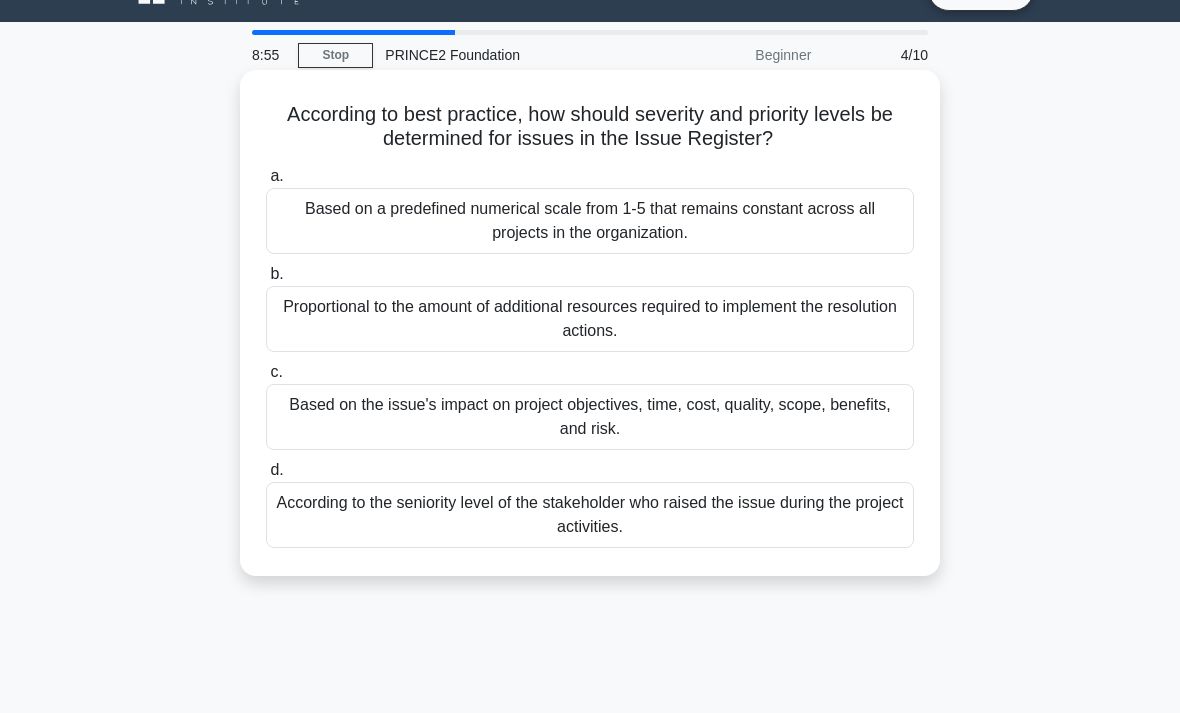 click on "Based on the issue's impact on project objectives, time, cost, quality, scope, benefits, and risk." at bounding box center (590, 417) 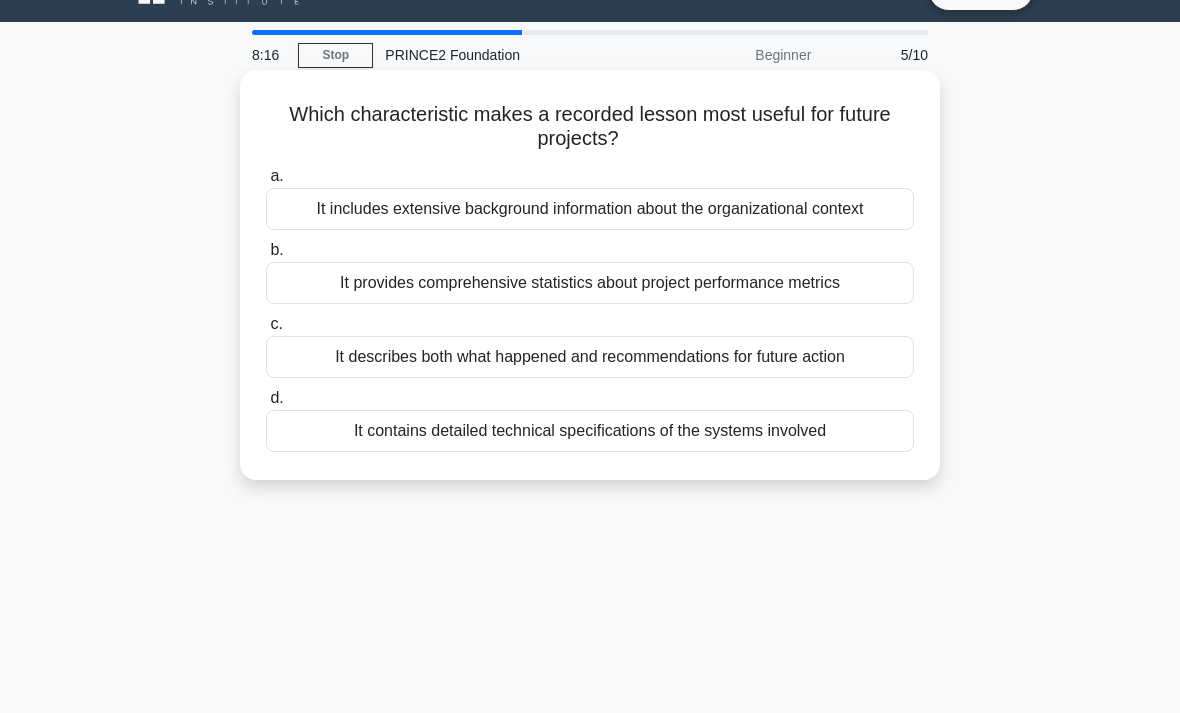 click on "It describes both what happened and recommendations for future action" at bounding box center [590, 357] 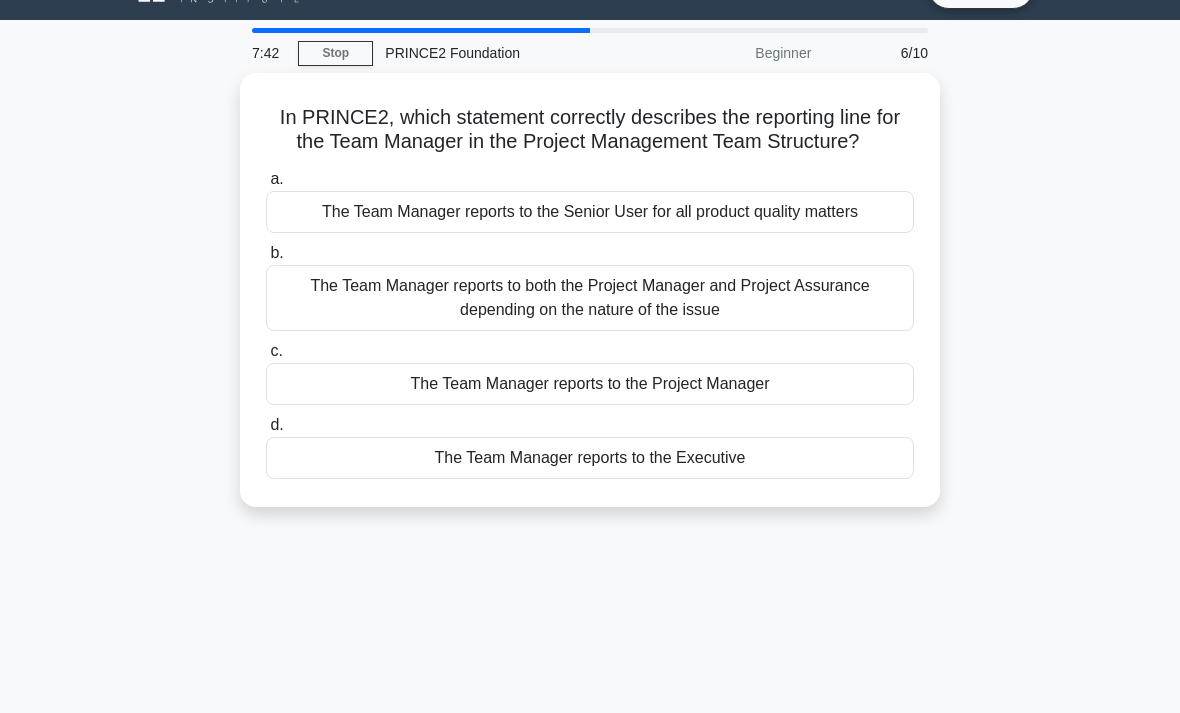 scroll, scrollTop: 46, scrollLeft: 0, axis: vertical 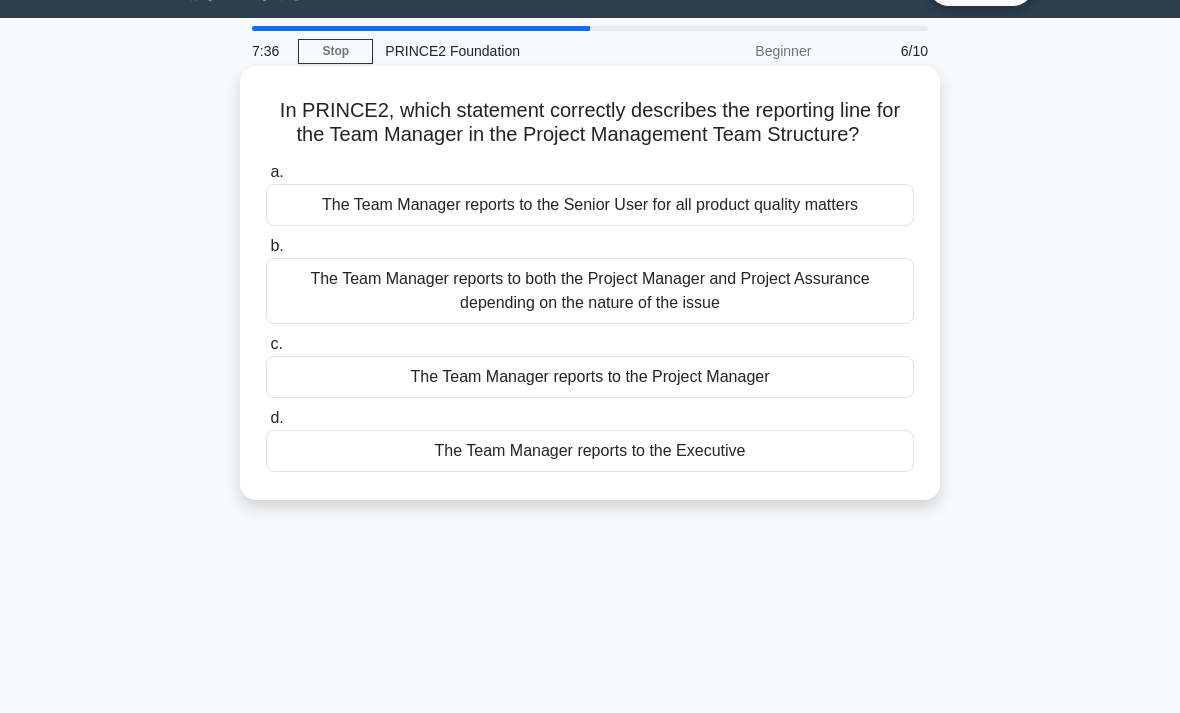 click on "The Team Manager reports to both the Project Manager and Project Assurance depending on the nature of the issue" at bounding box center (590, 291) 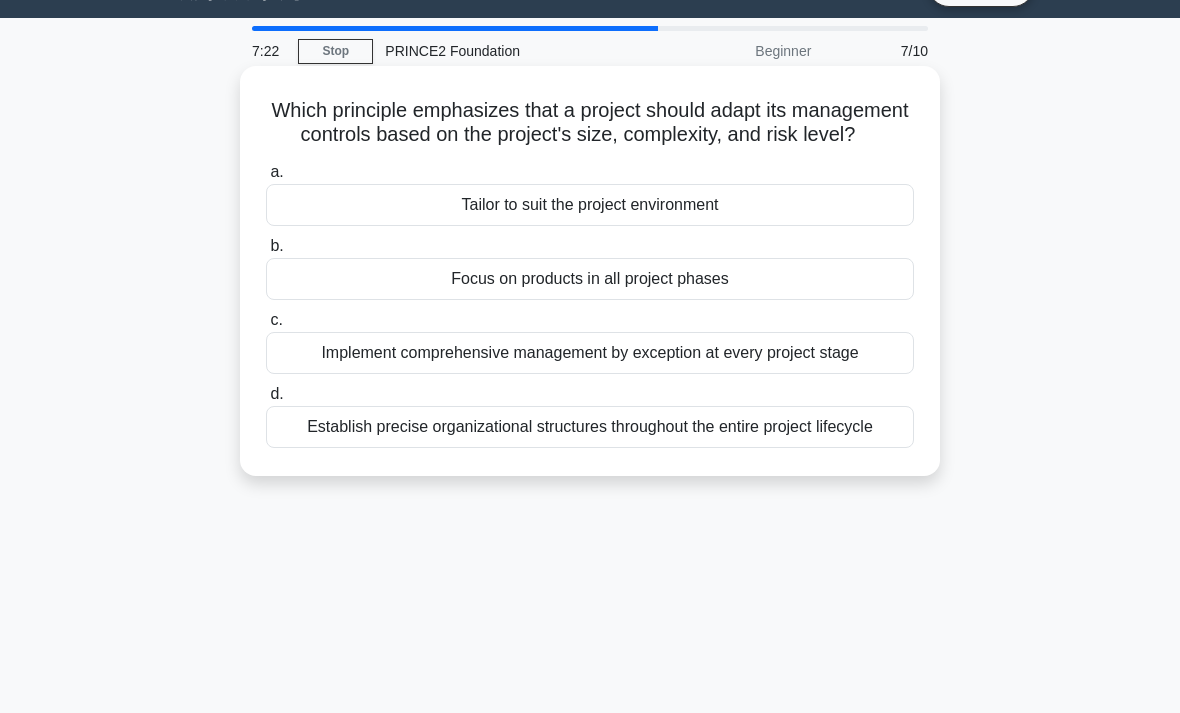 click on "Tailor to suit the project environment" at bounding box center (590, 205) 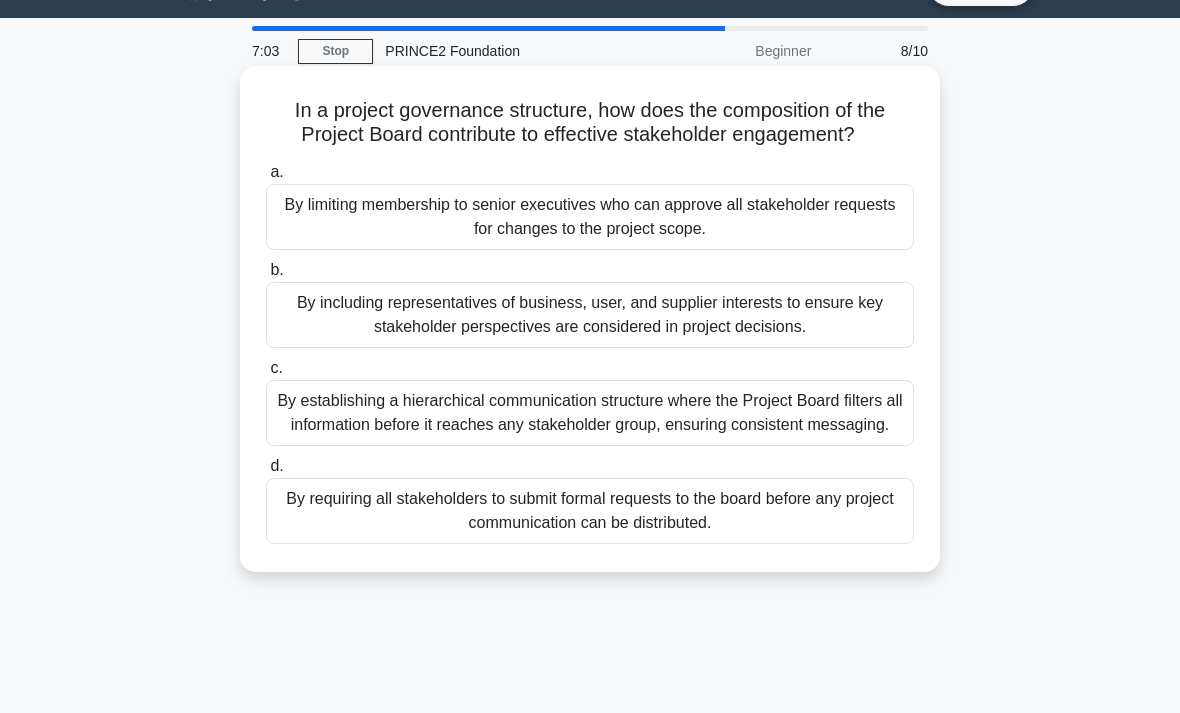 click on "By including representatives of business, user, and supplier interests to ensure key stakeholder perspectives are considered in project decisions." at bounding box center [590, 315] 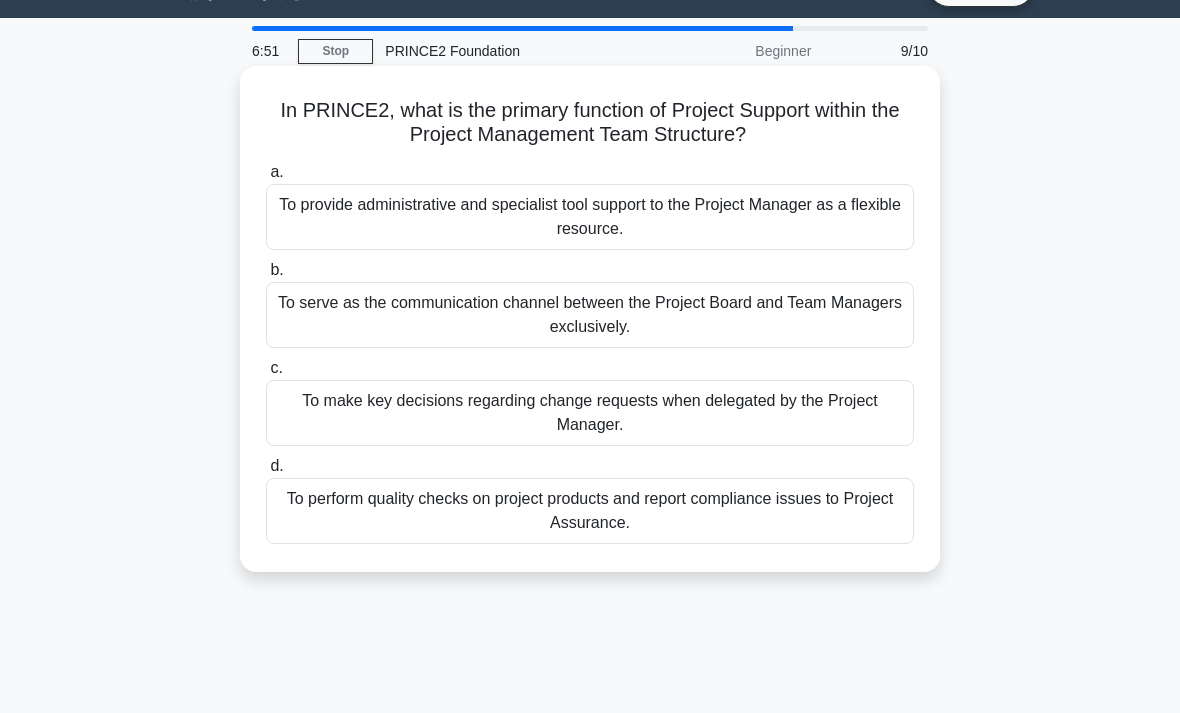 click on "To provide administrative and specialist tool support to the Project Manager as a flexible resource." at bounding box center (590, 217) 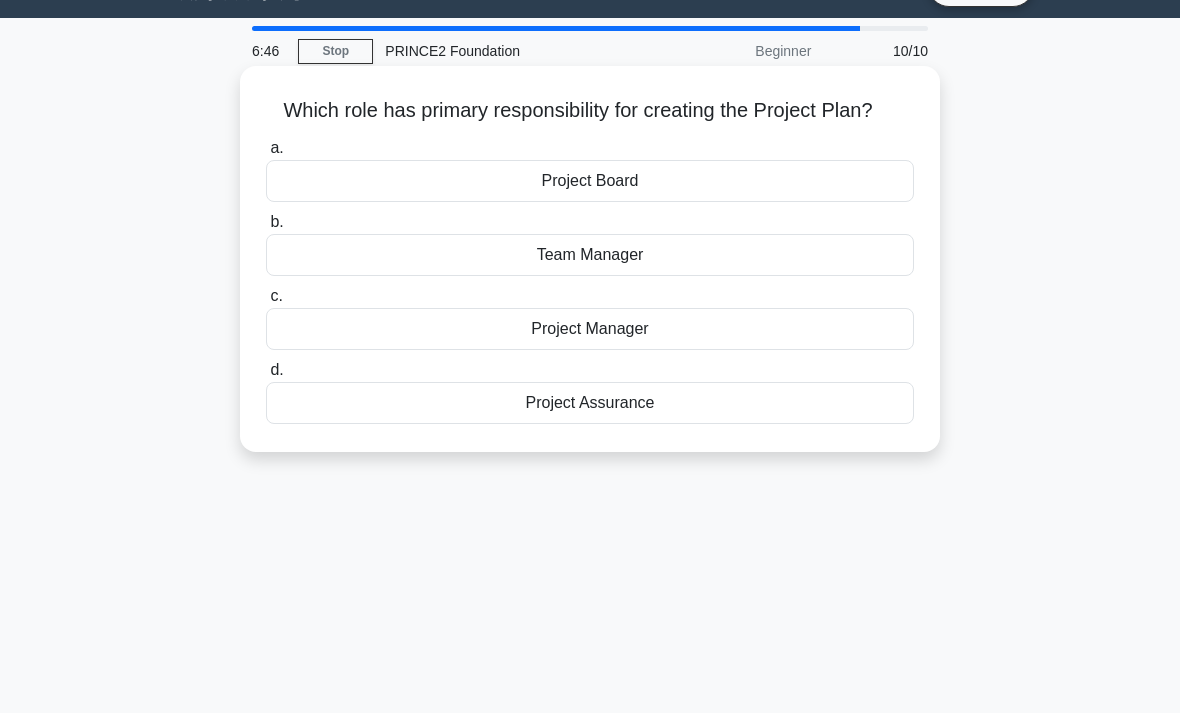 click on "Project Manager" at bounding box center [590, 329] 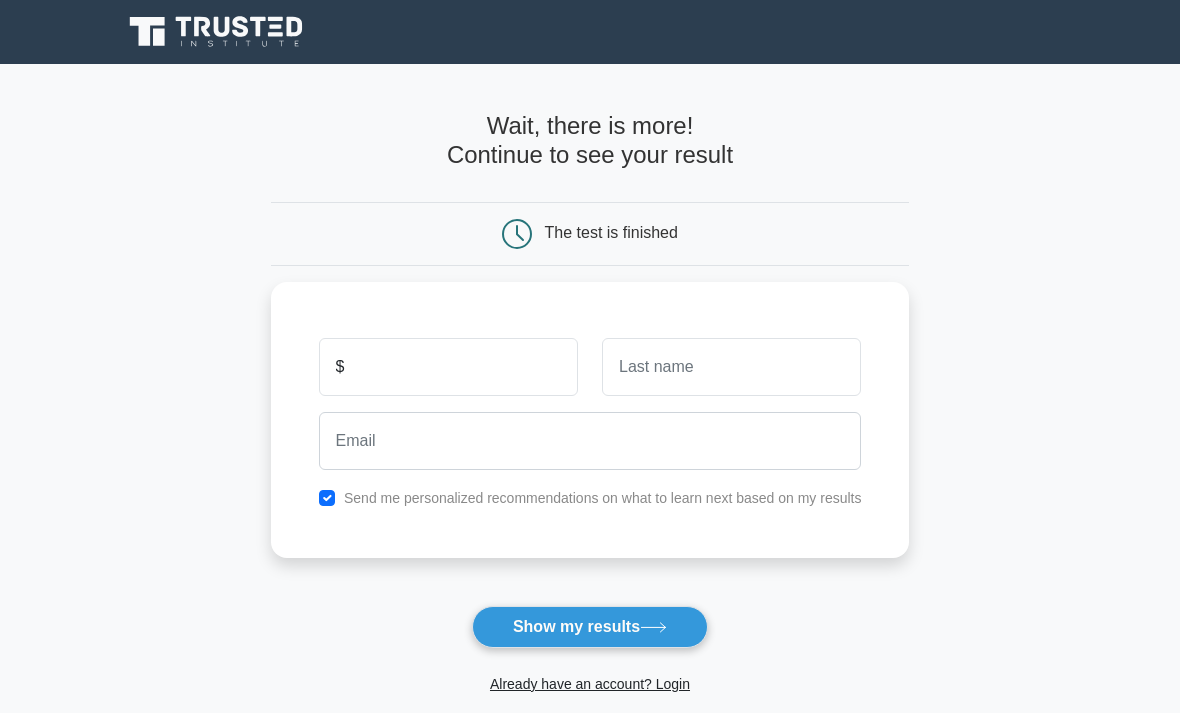 scroll, scrollTop: 0, scrollLeft: 0, axis: both 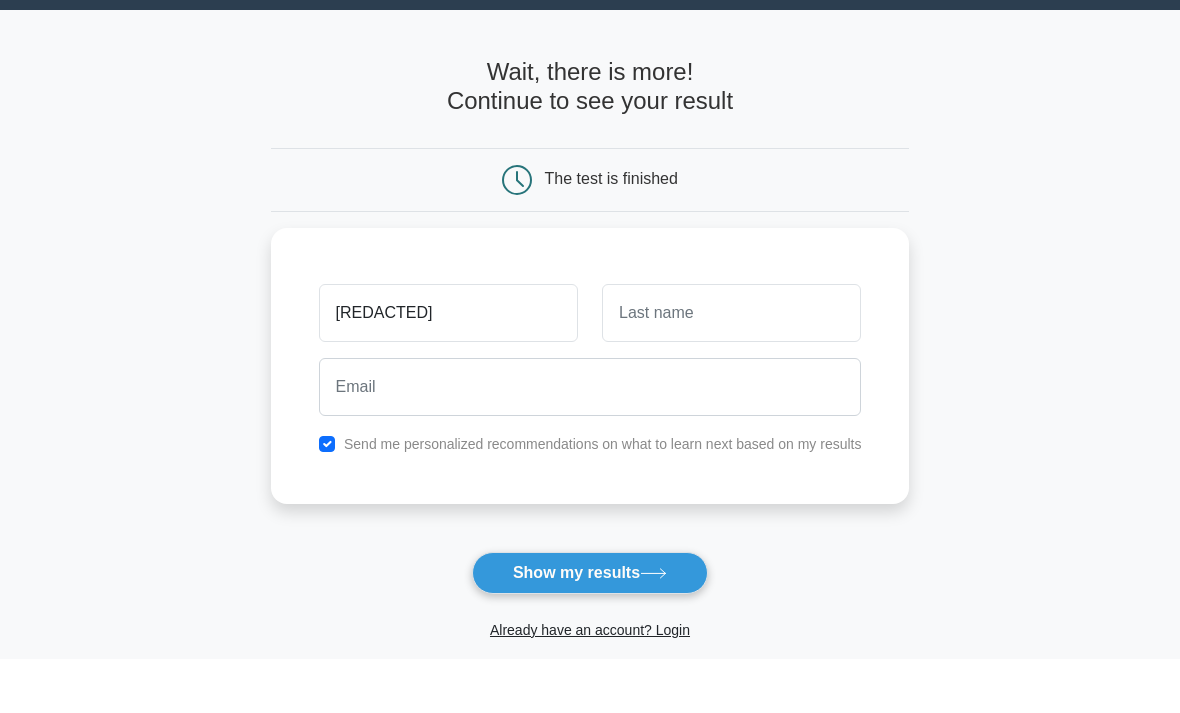 type on "[REDACTED]" 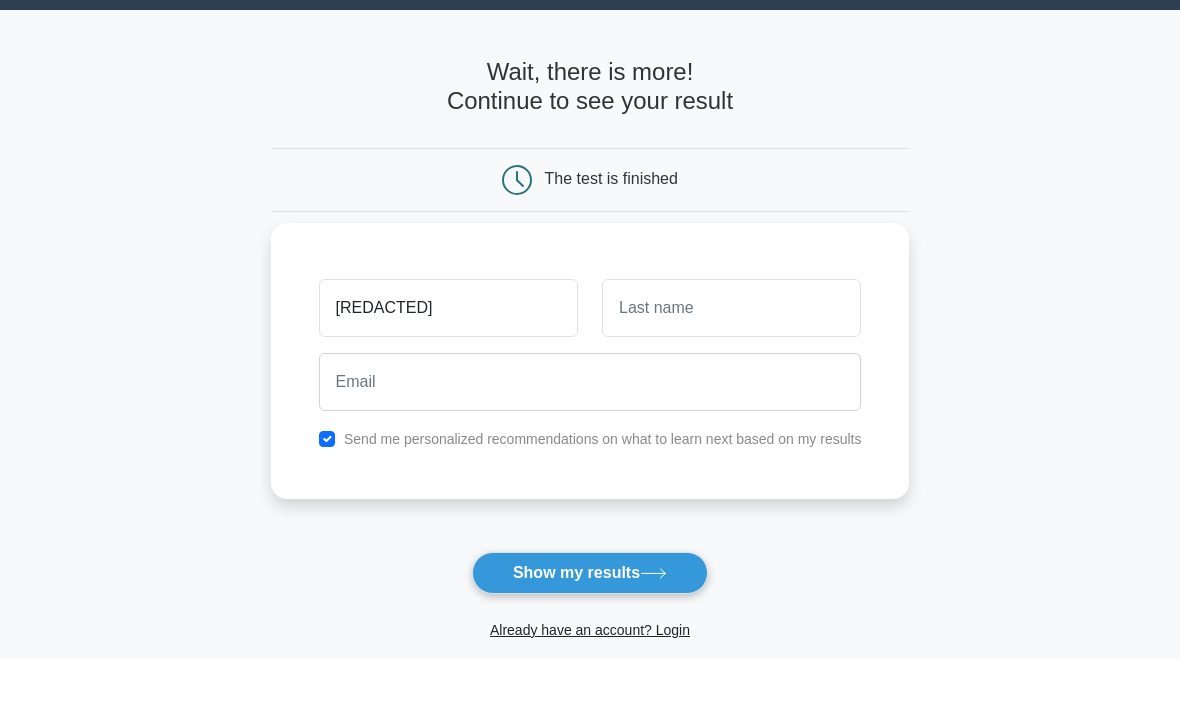 click on "[REDACTED]" at bounding box center (448, 362) 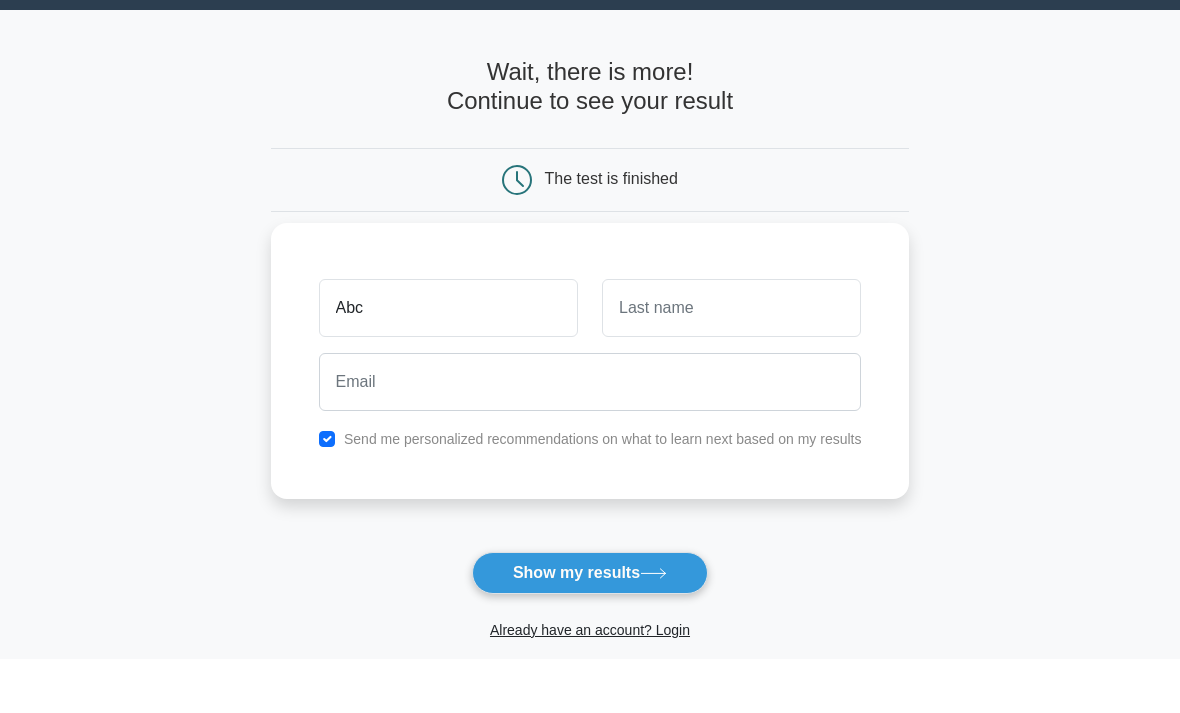type on "Abc" 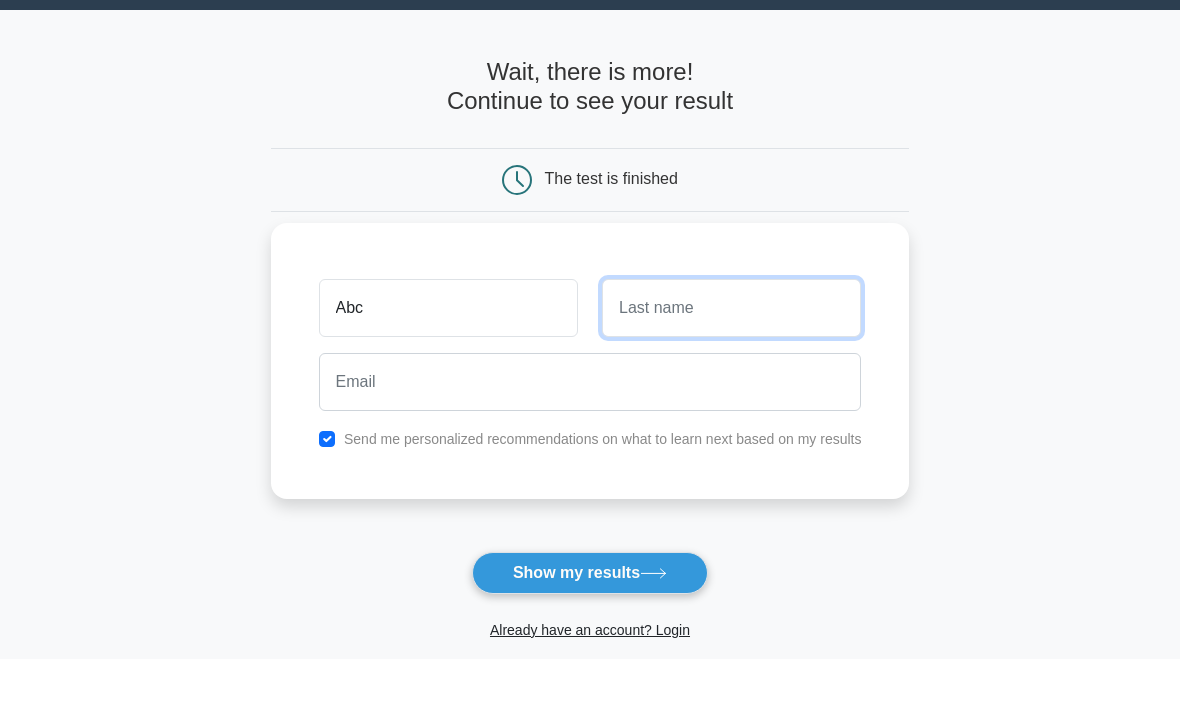 click at bounding box center [731, 362] 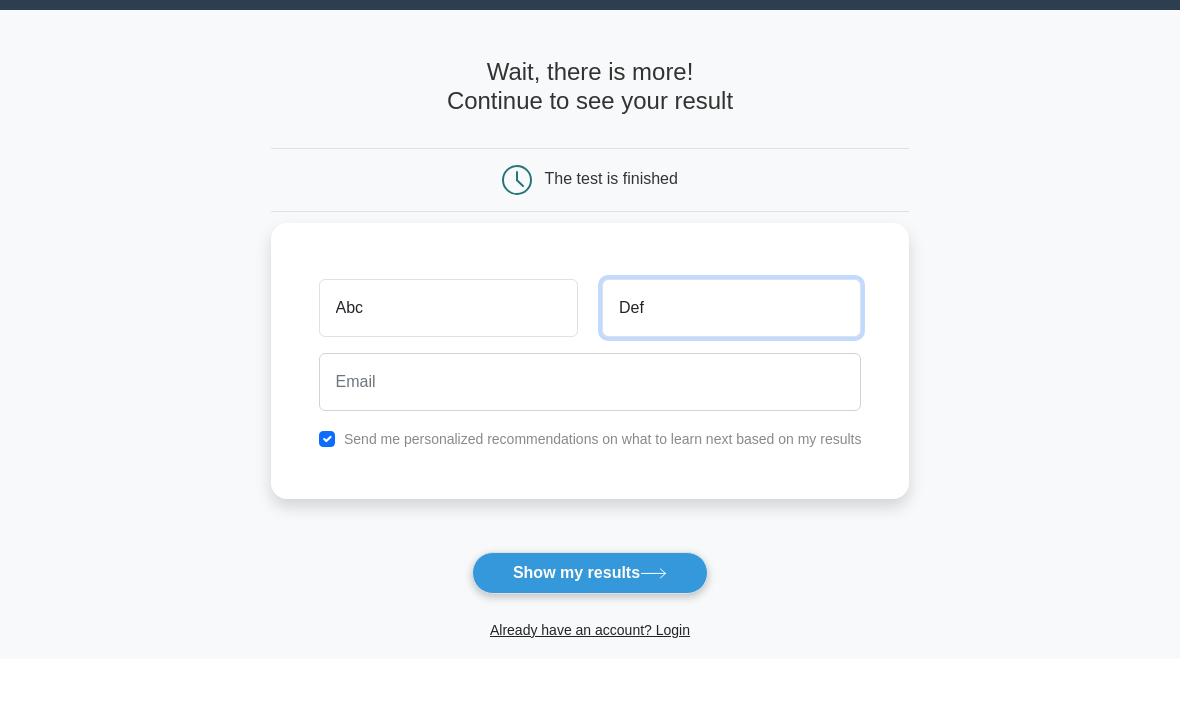 type on "Def" 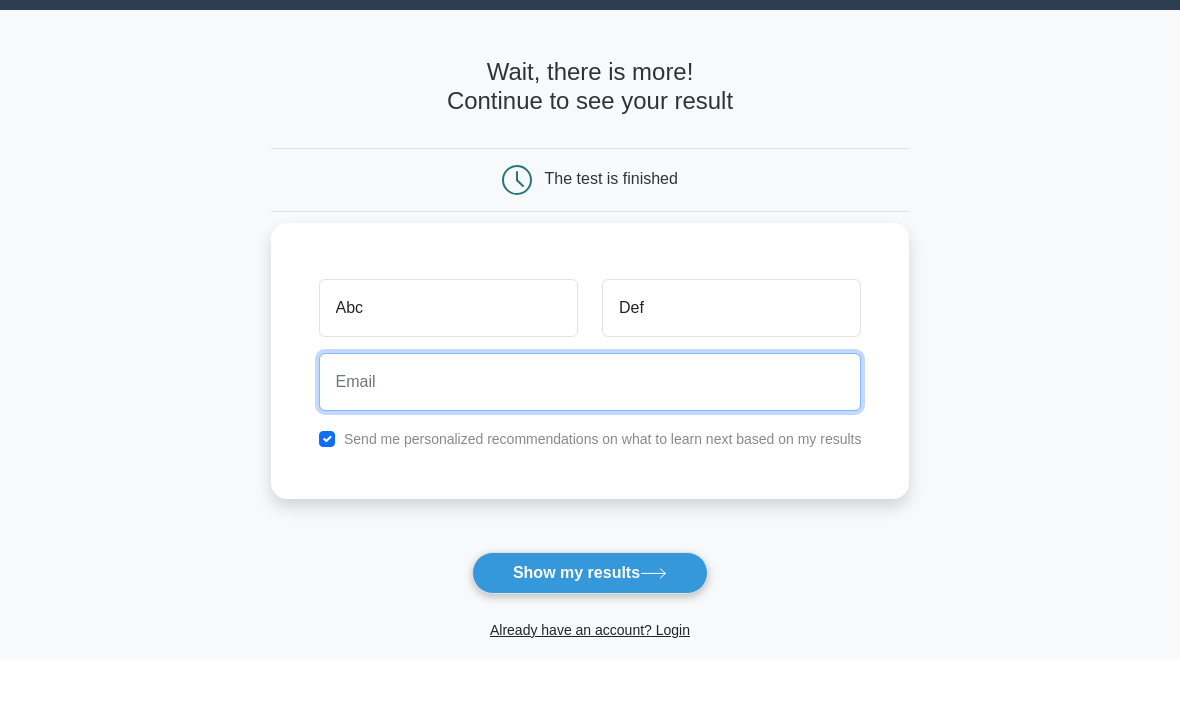 click at bounding box center (590, 436) 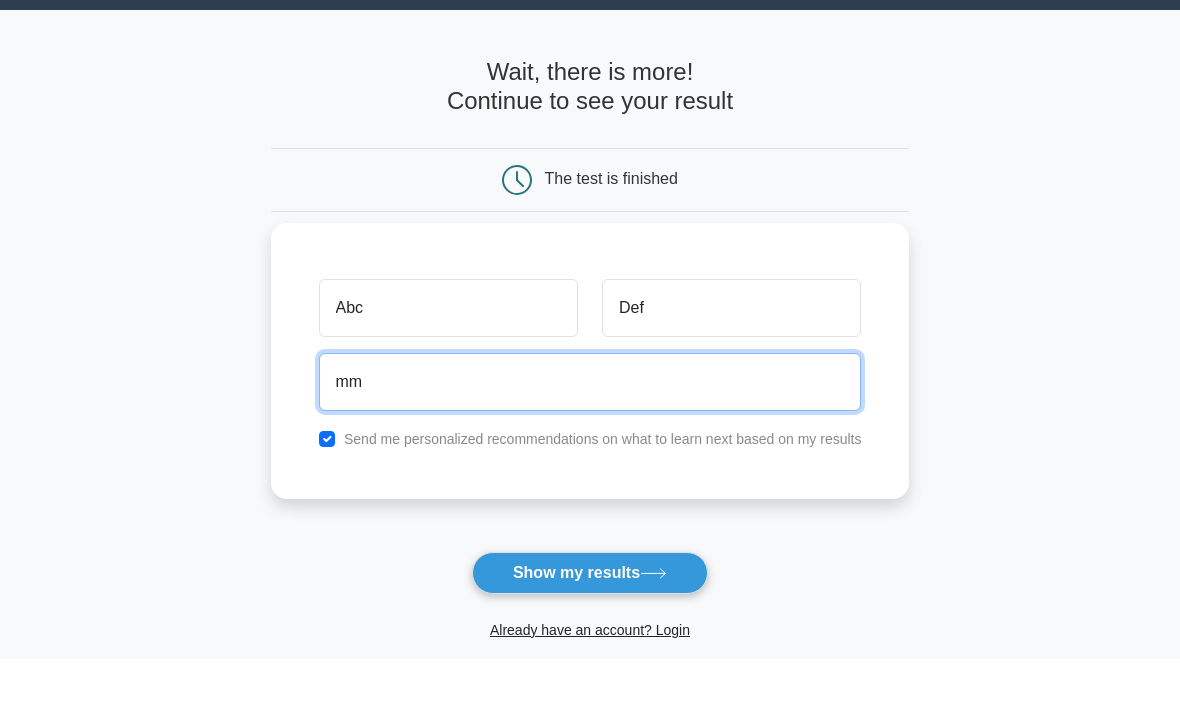 type on "mm." 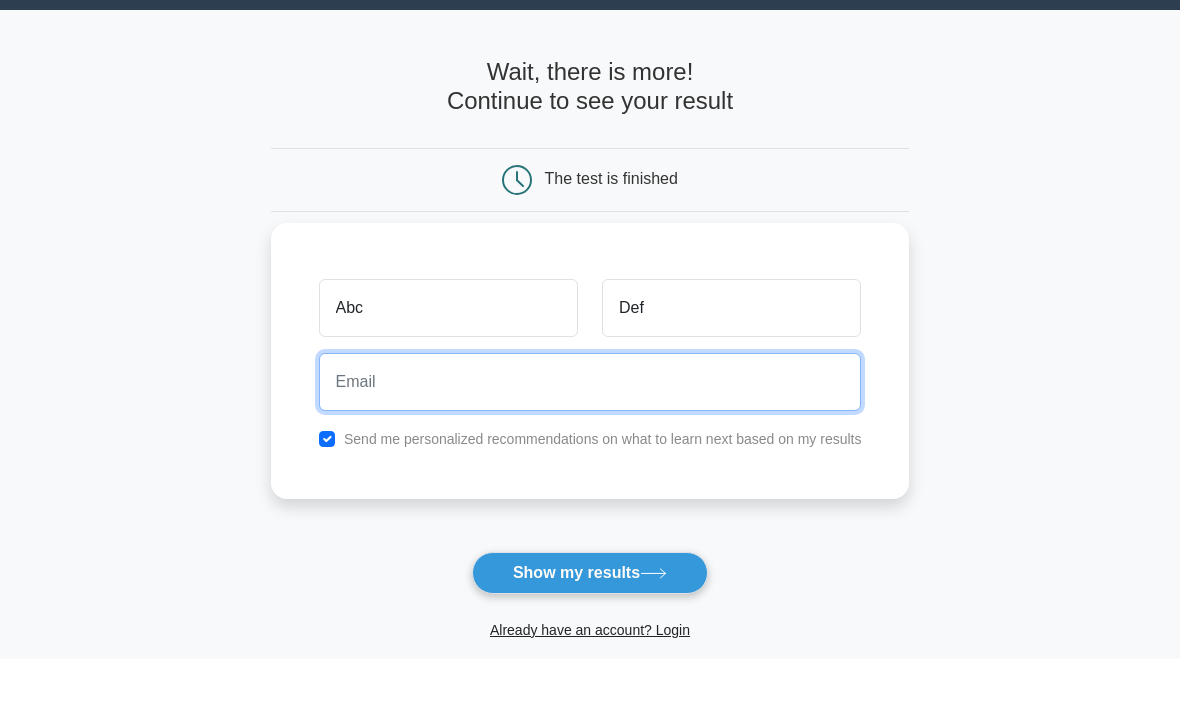 type on "mm.[EMAIL]" 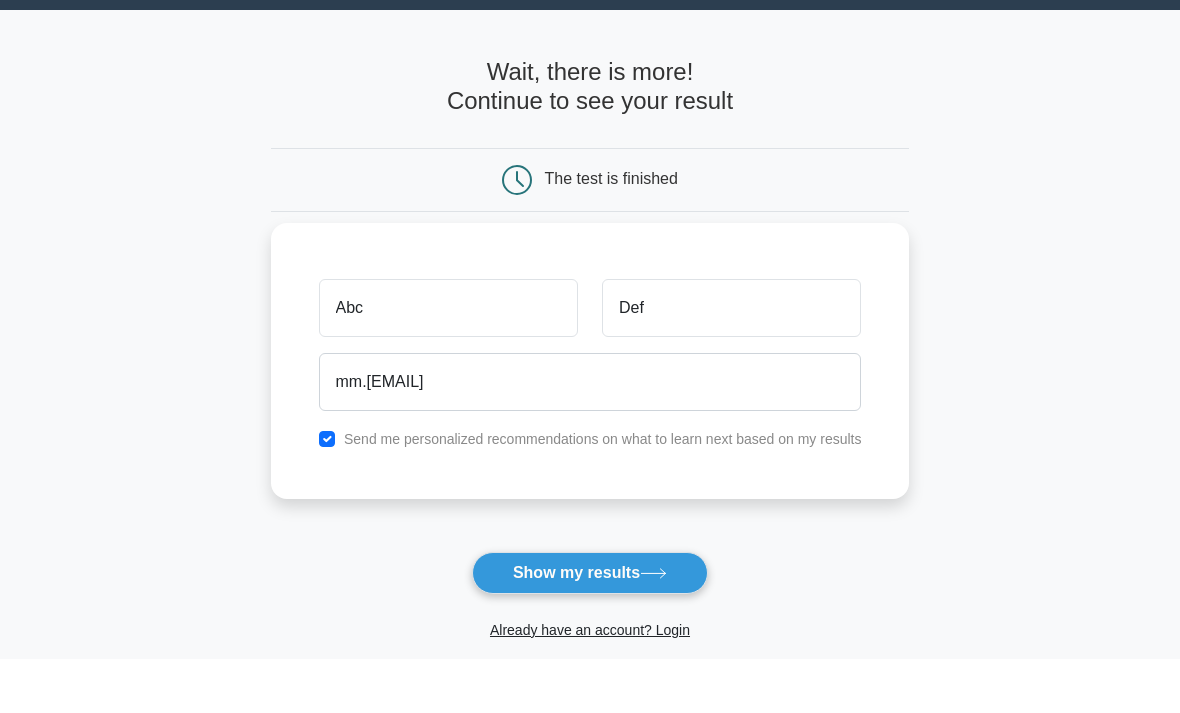 scroll, scrollTop: 54, scrollLeft: 0, axis: vertical 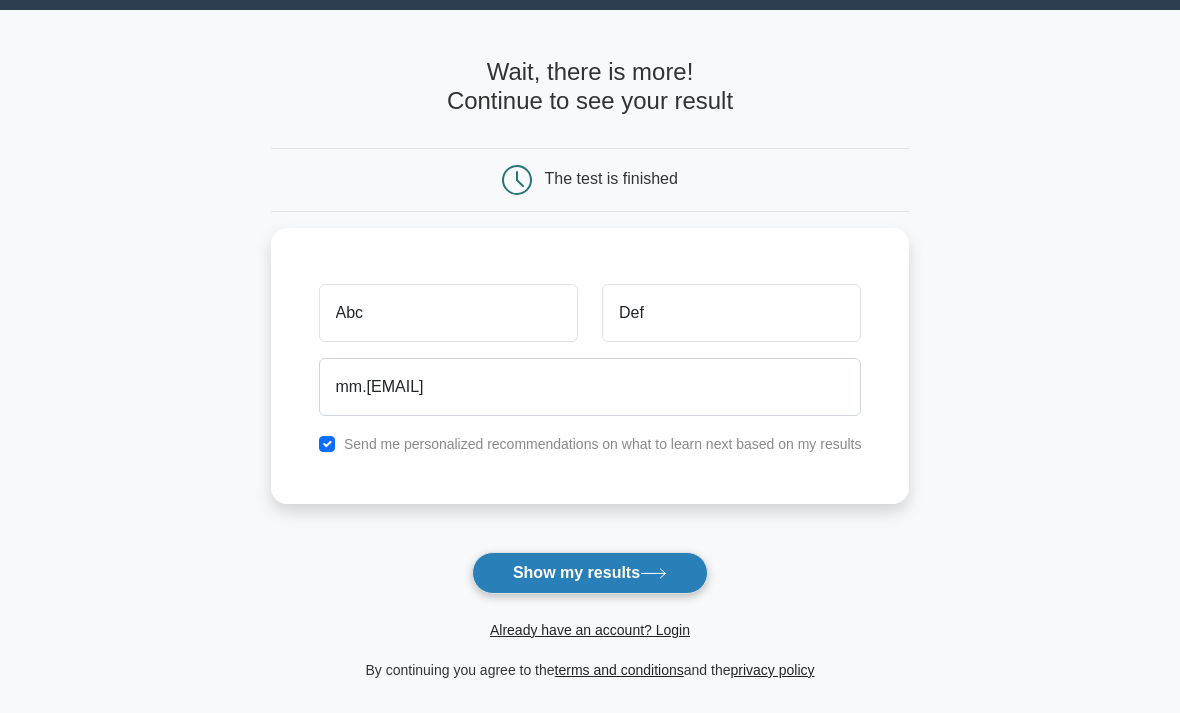 click on "Show my results" at bounding box center [590, 573] 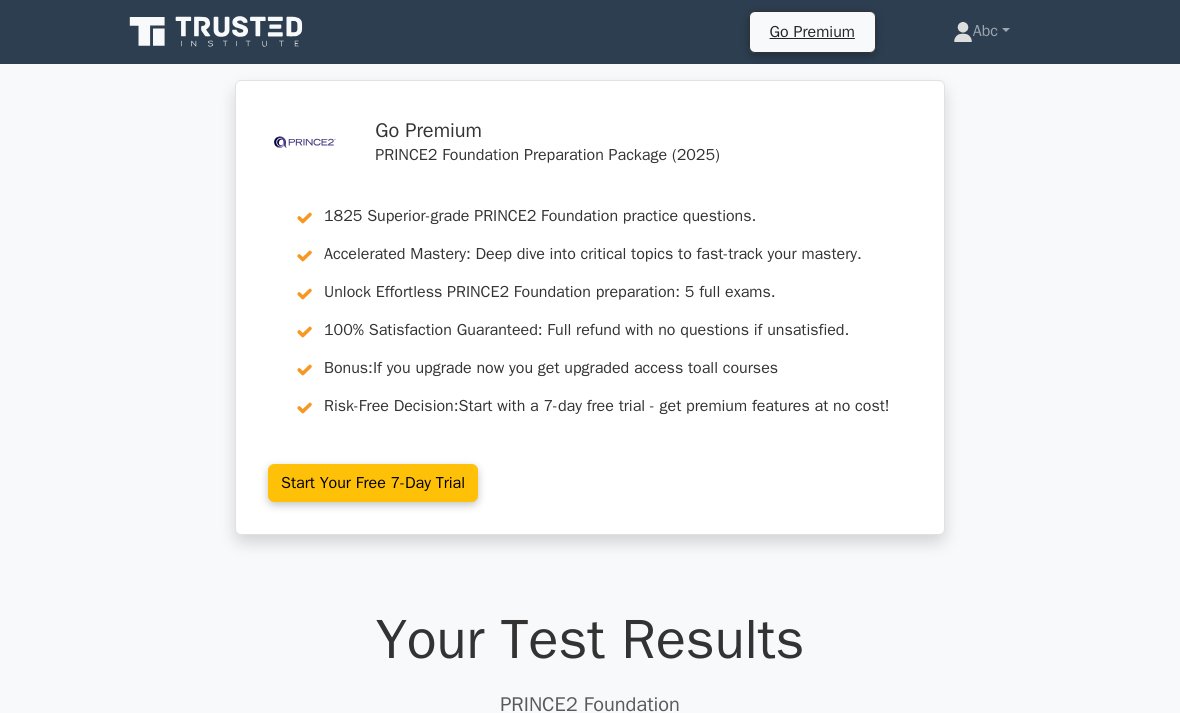 scroll, scrollTop: 0, scrollLeft: 0, axis: both 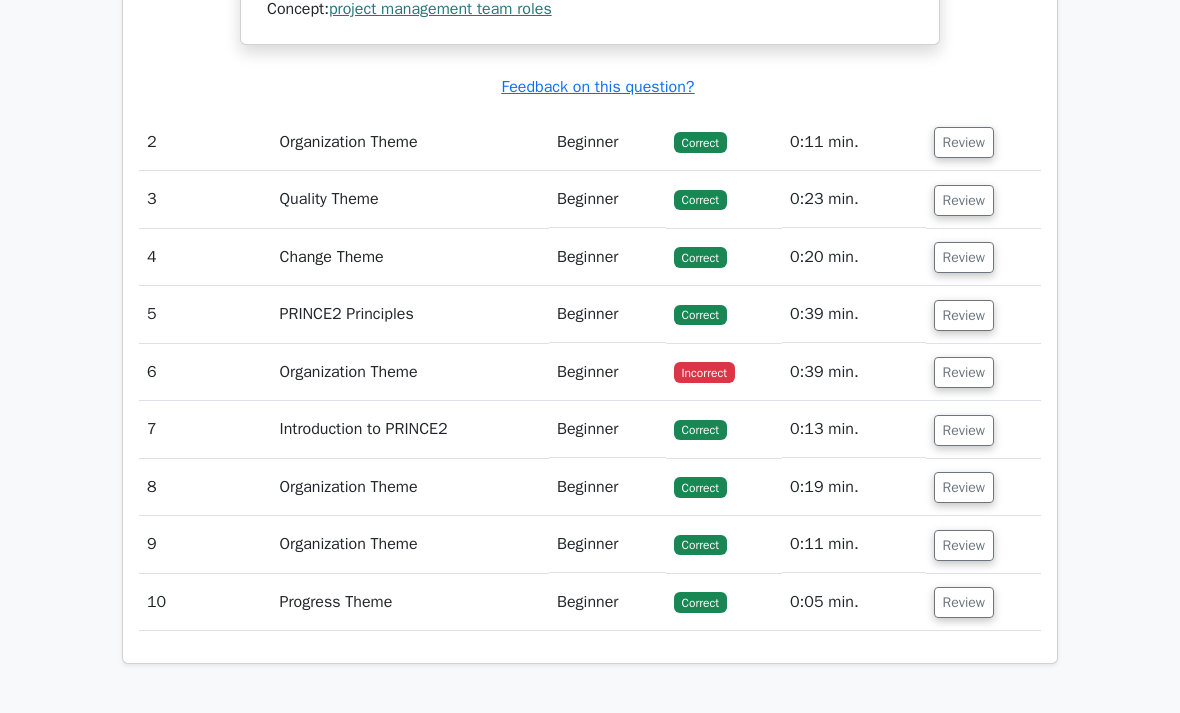click on "6" at bounding box center [205, 372] 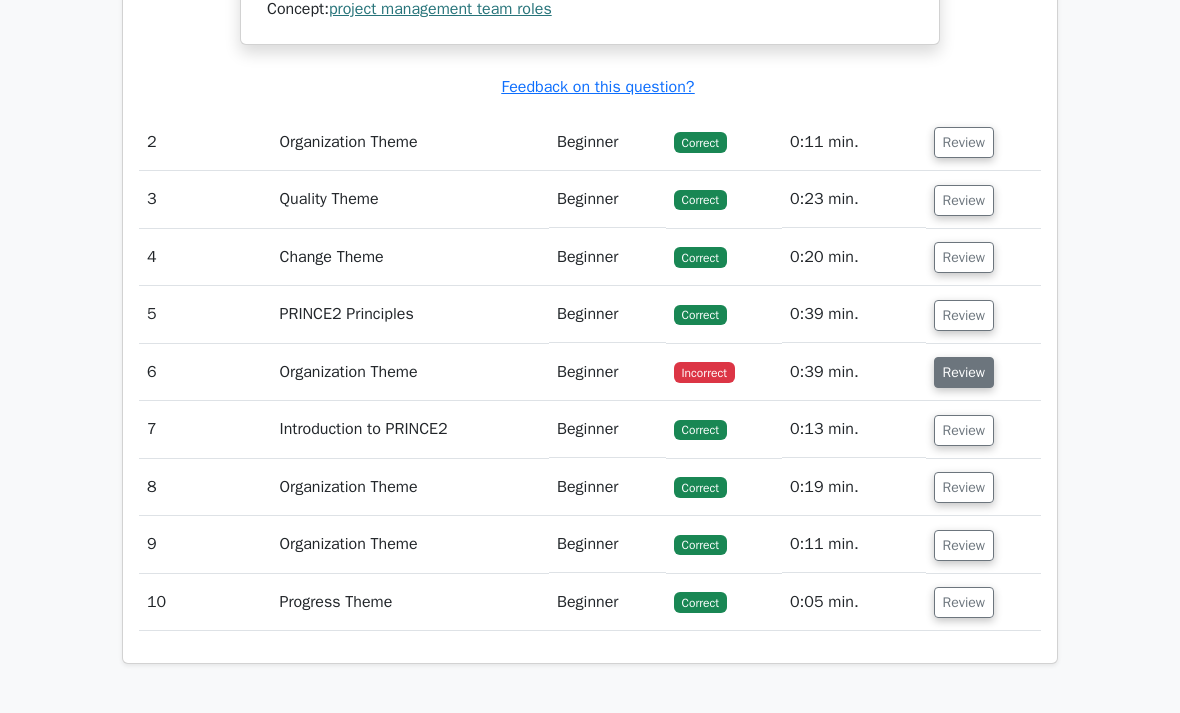 click on "Review" at bounding box center [964, 372] 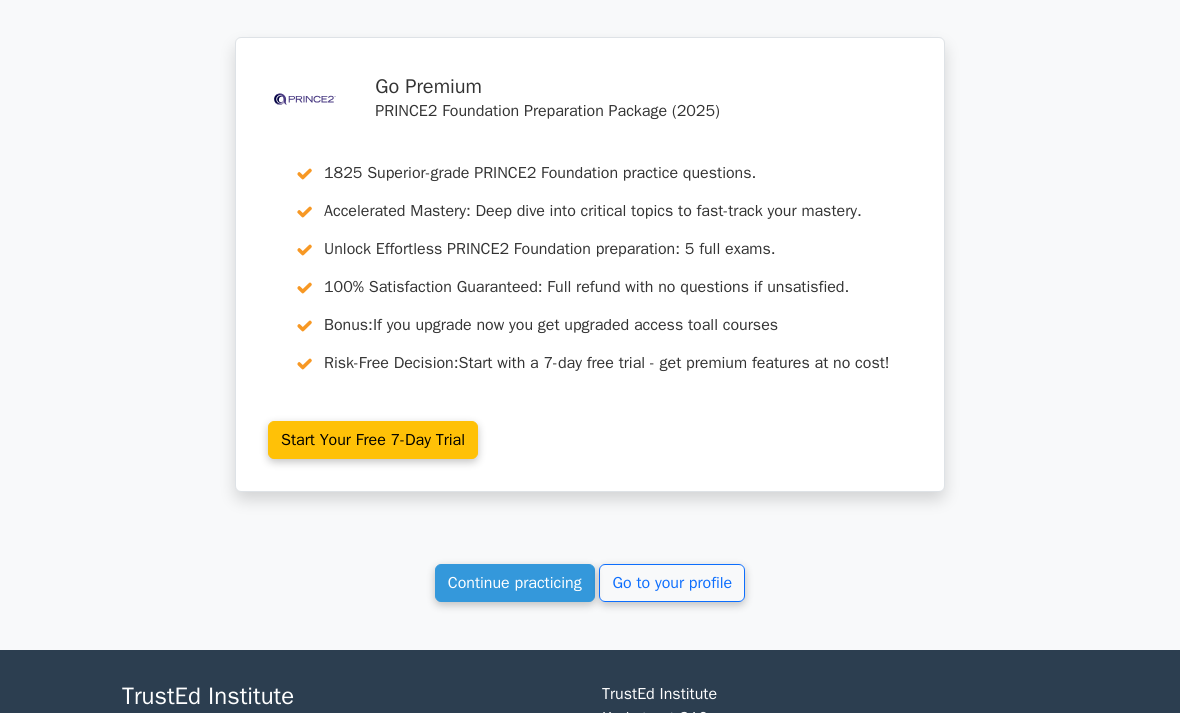 scroll, scrollTop: 4212, scrollLeft: 0, axis: vertical 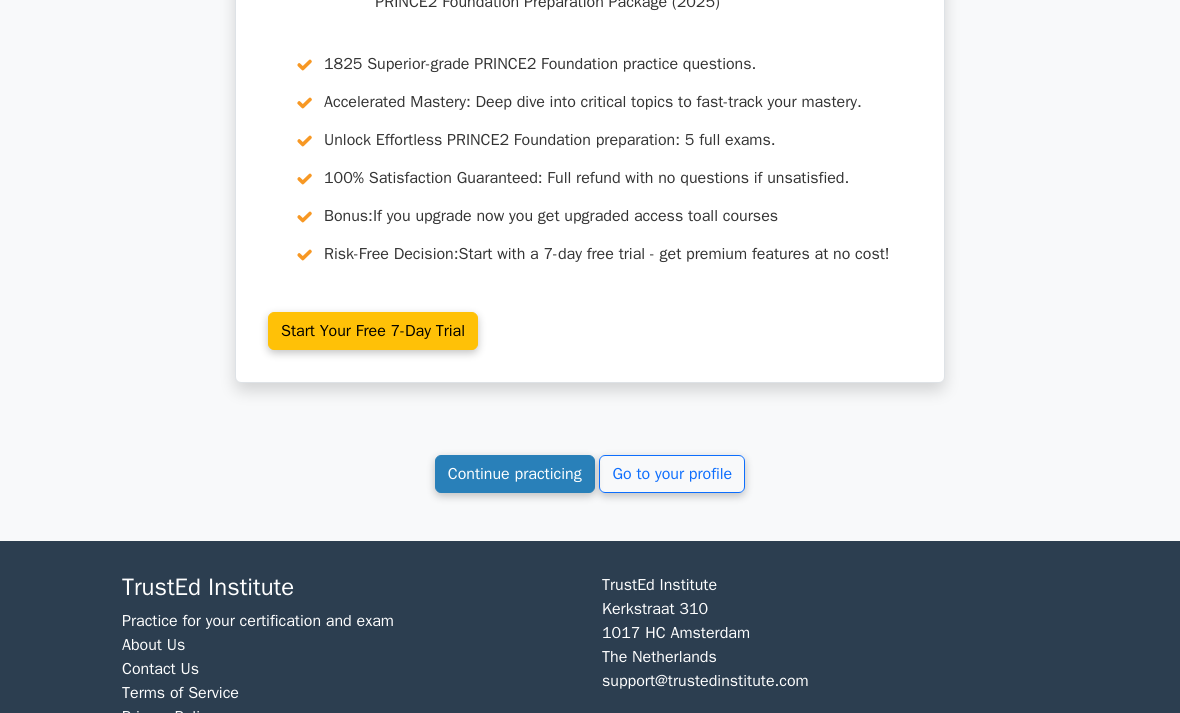 click on "Continue practicing" at bounding box center [515, 474] 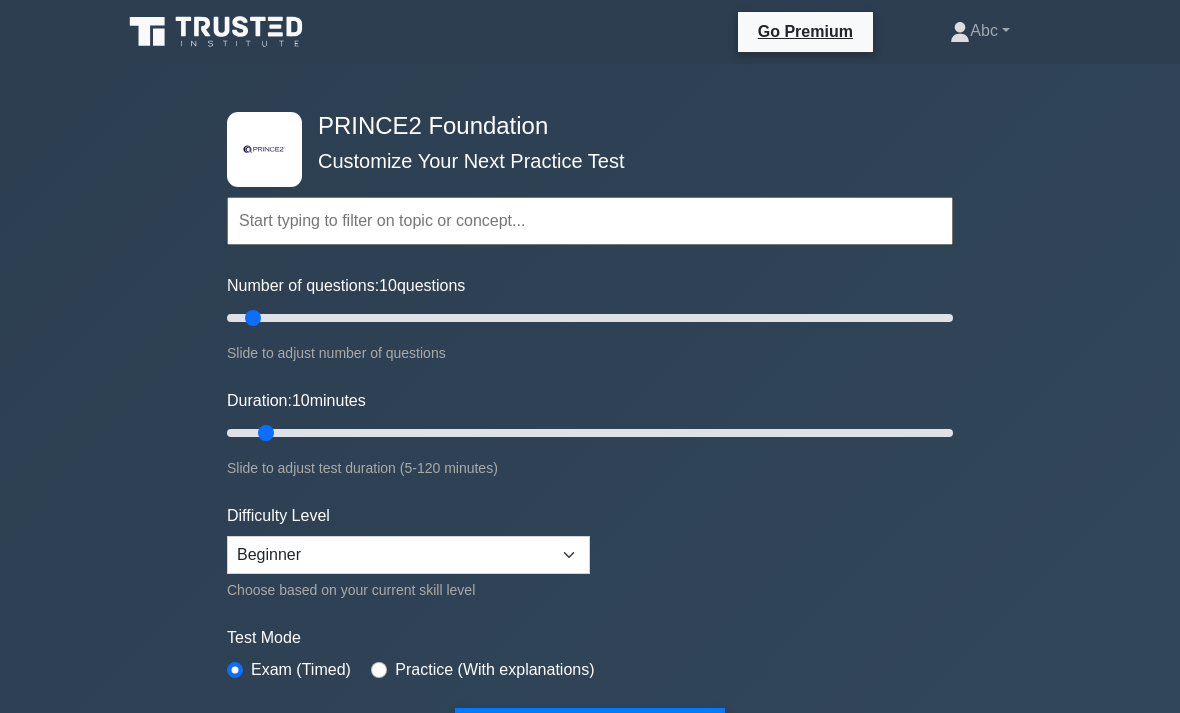 scroll, scrollTop: 0, scrollLeft: 0, axis: both 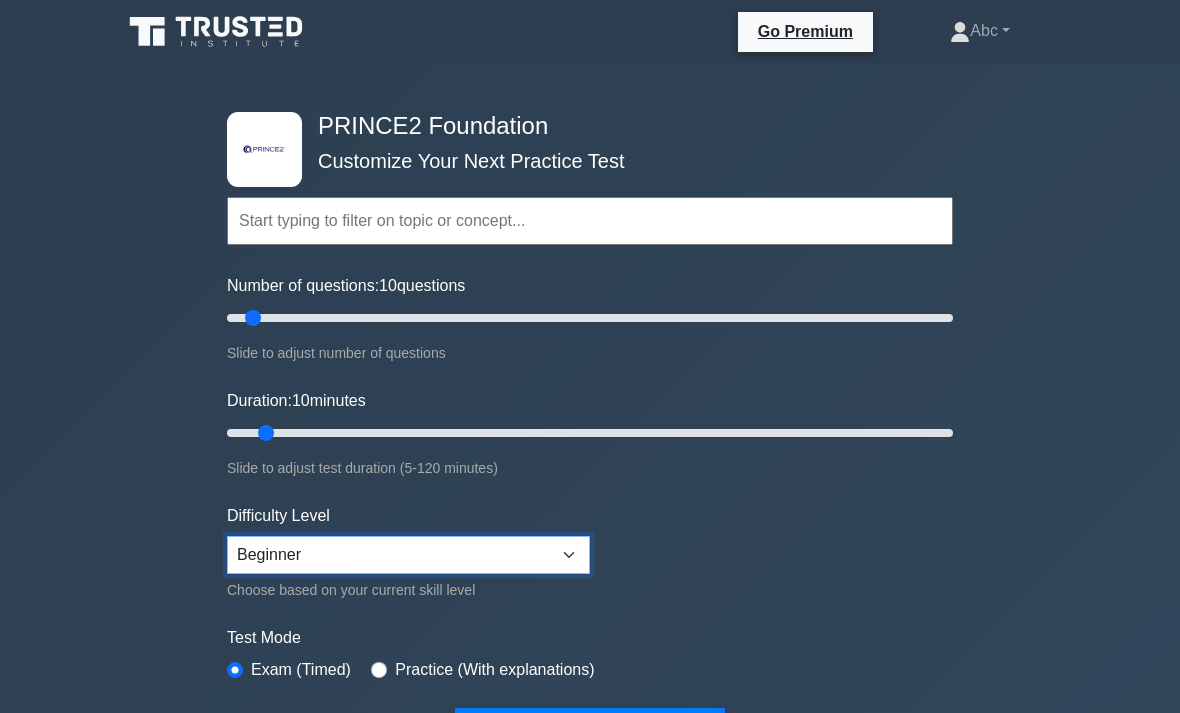click on "Beginner
Intermediate
Expert" at bounding box center (408, 555) 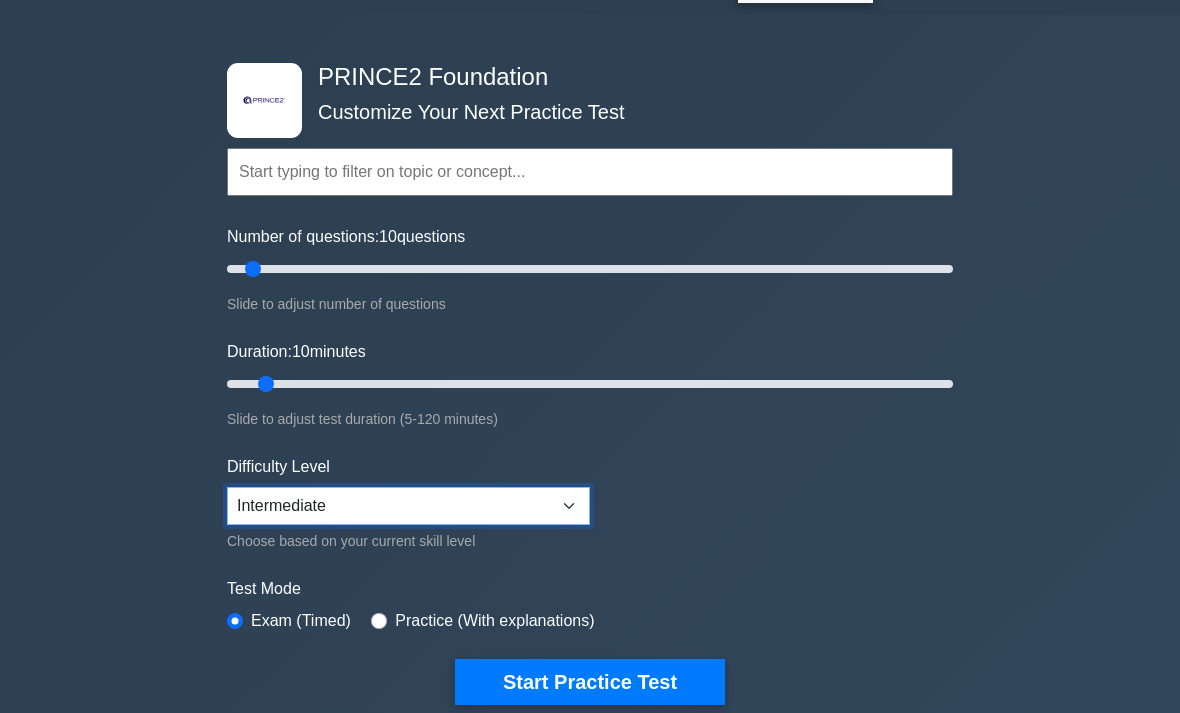 scroll, scrollTop: 48, scrollLeft: 0, axis: vertical 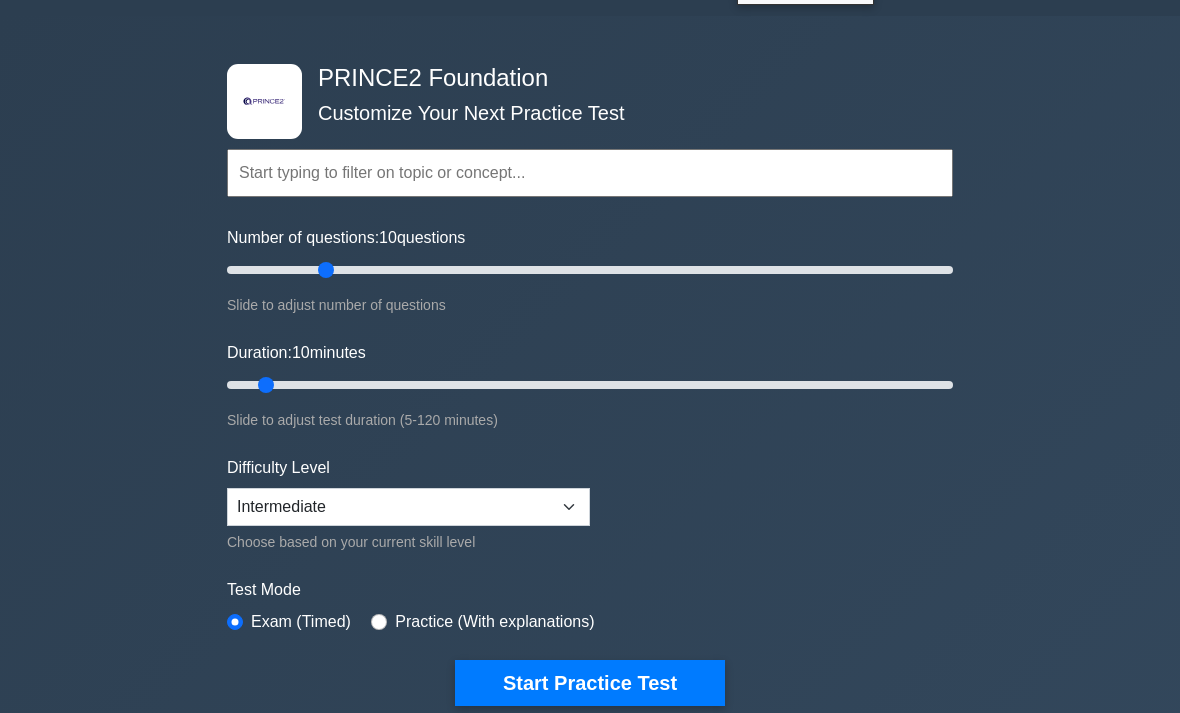 click on "Number of questions:  10  questions" at bounding box center [590, 270] 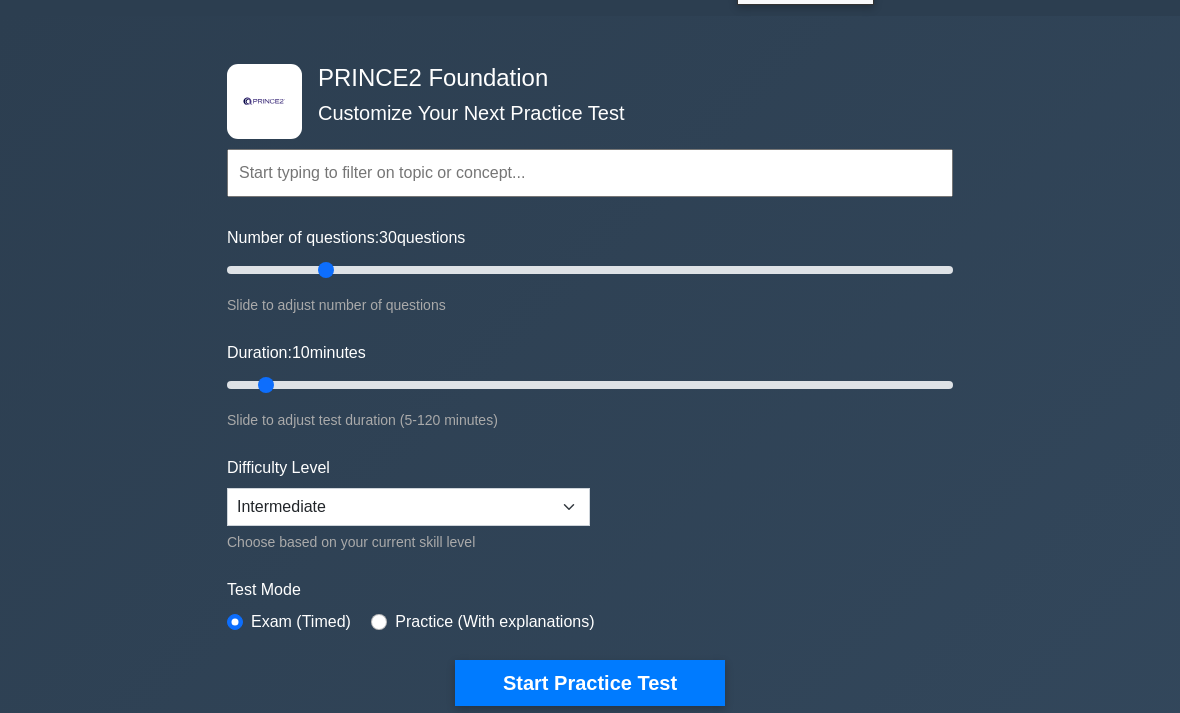 type on "15" 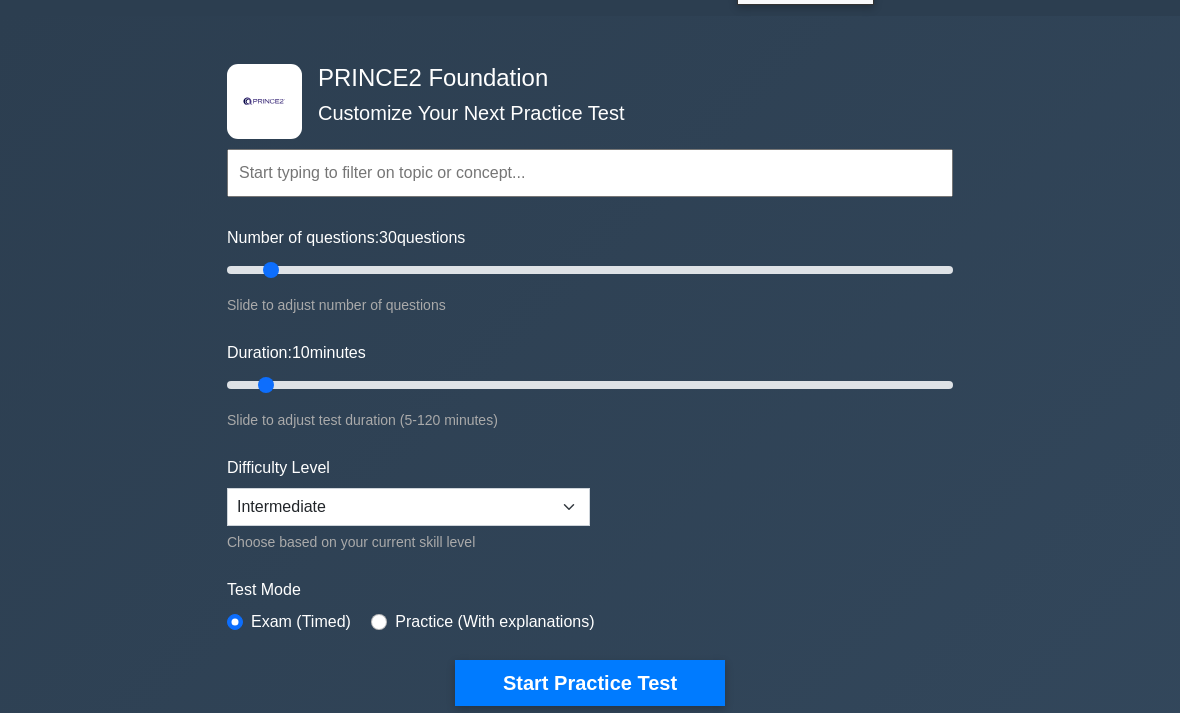 click on "Number of questions:  30  questions" at bounding box center (590, 270) 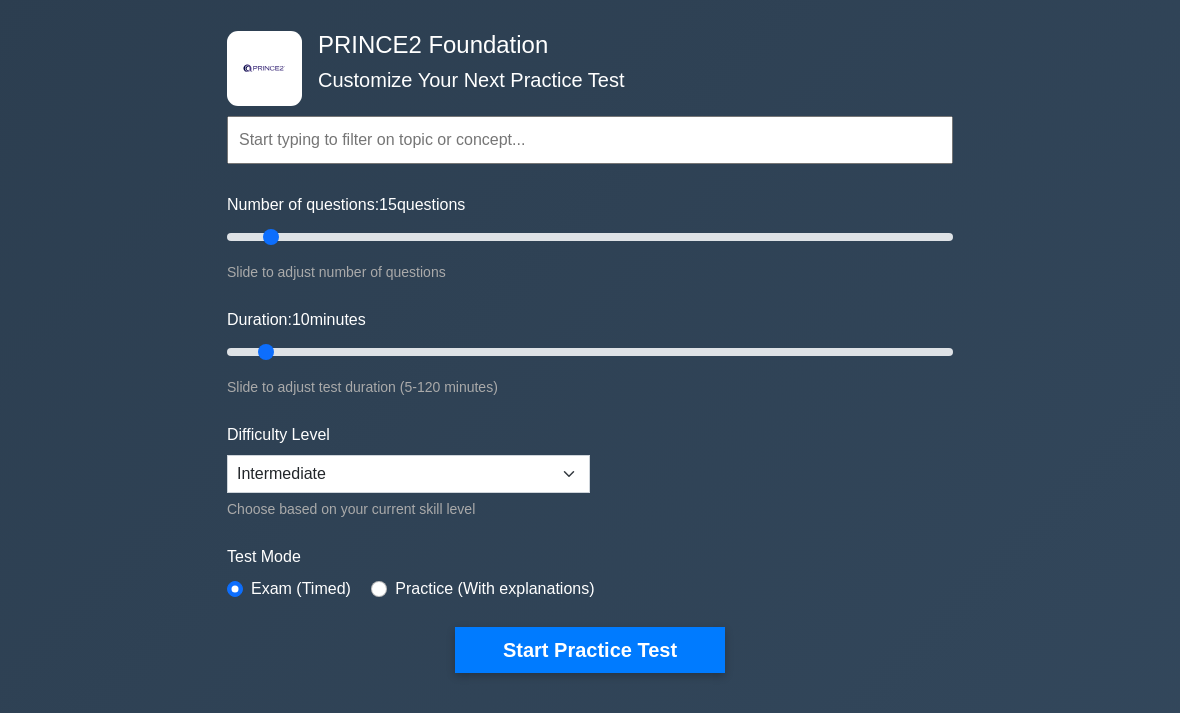 scroll, scrollTop: 110, scrollLeft: 0, axis: vertical 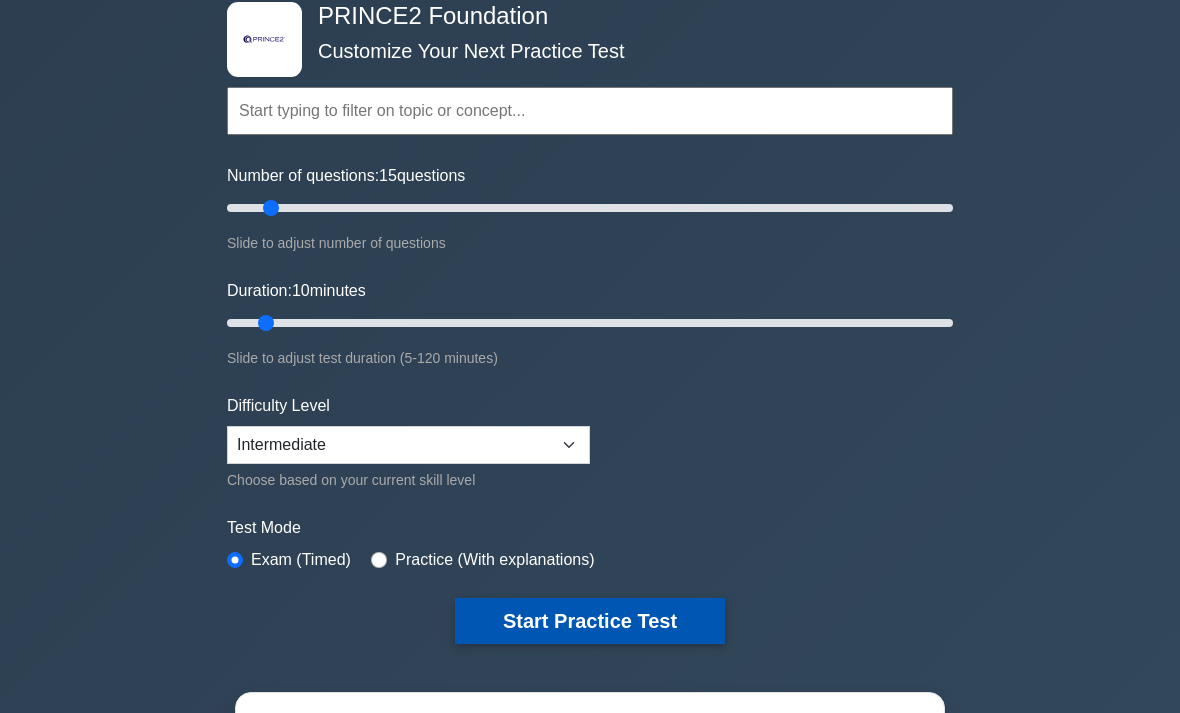 click on "Start Practice Test" at bounding box center (590, 621) 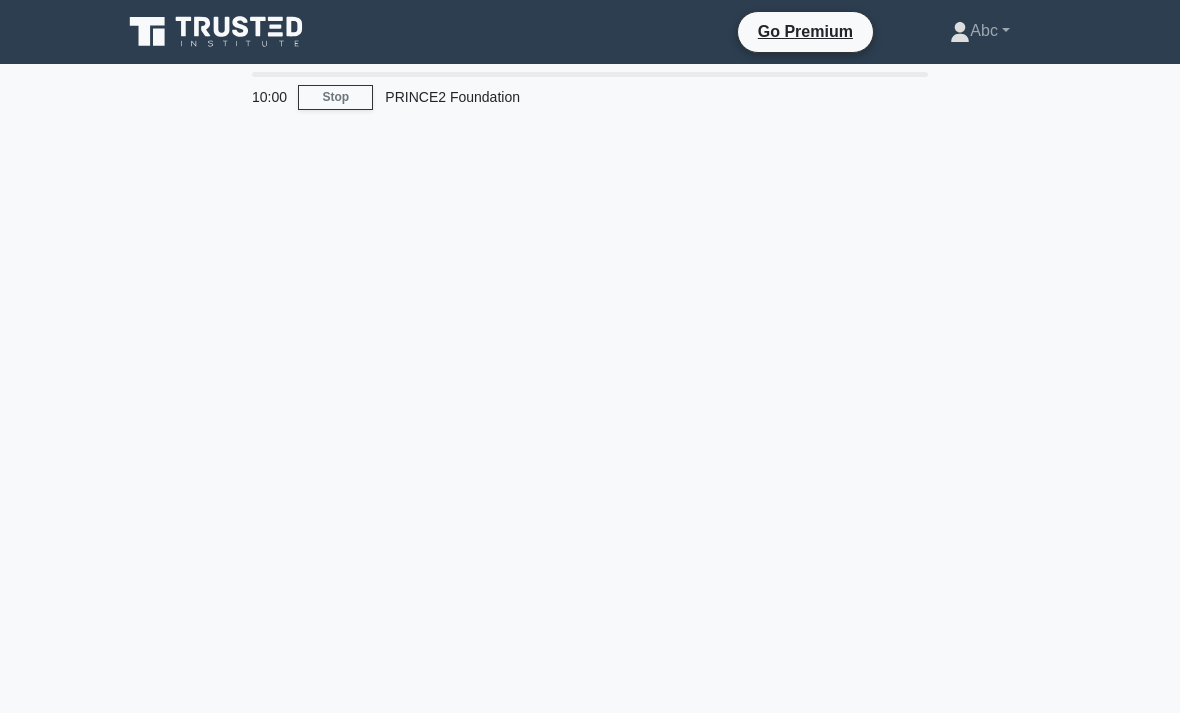 scroll, scrollTop: 1, scrollLeft: 0, axis: vertical 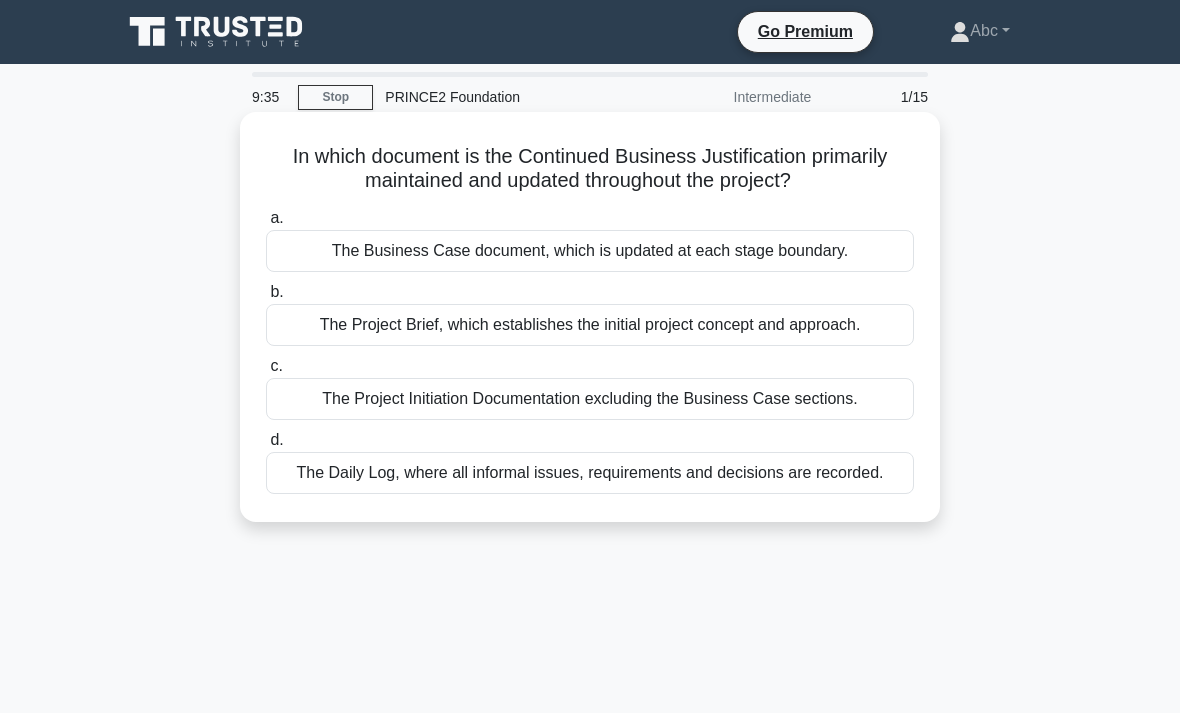 click on "The Business Case document, which is updated at each stage boundary." at bounding box center [590, 251] 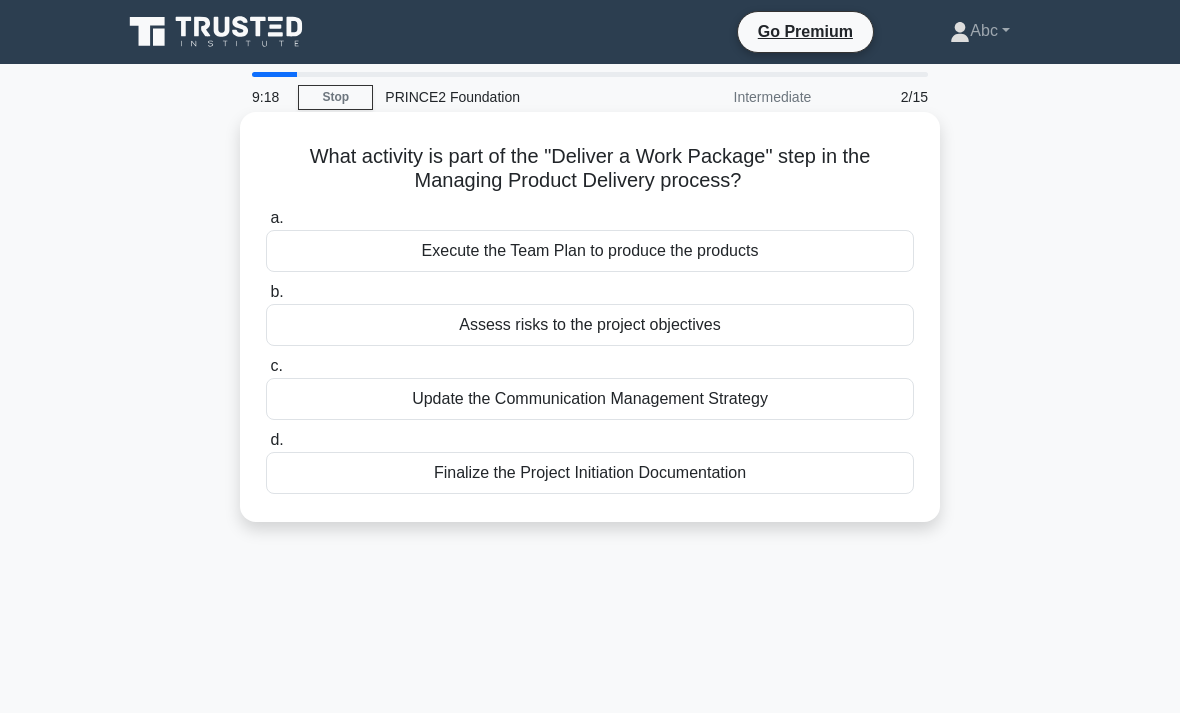 click on "Execute the Team Plan to produce the products" at bounding box center [590, 251] 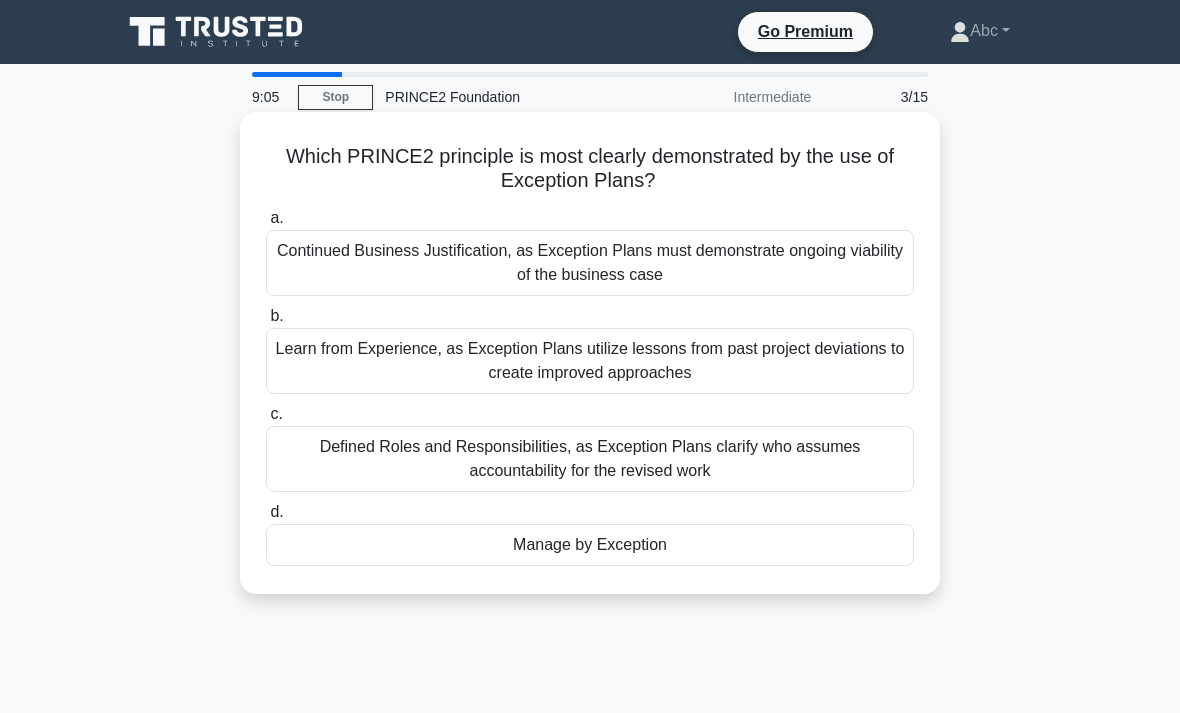 click on "Manage by Exception" at bounding box center (590, 545) 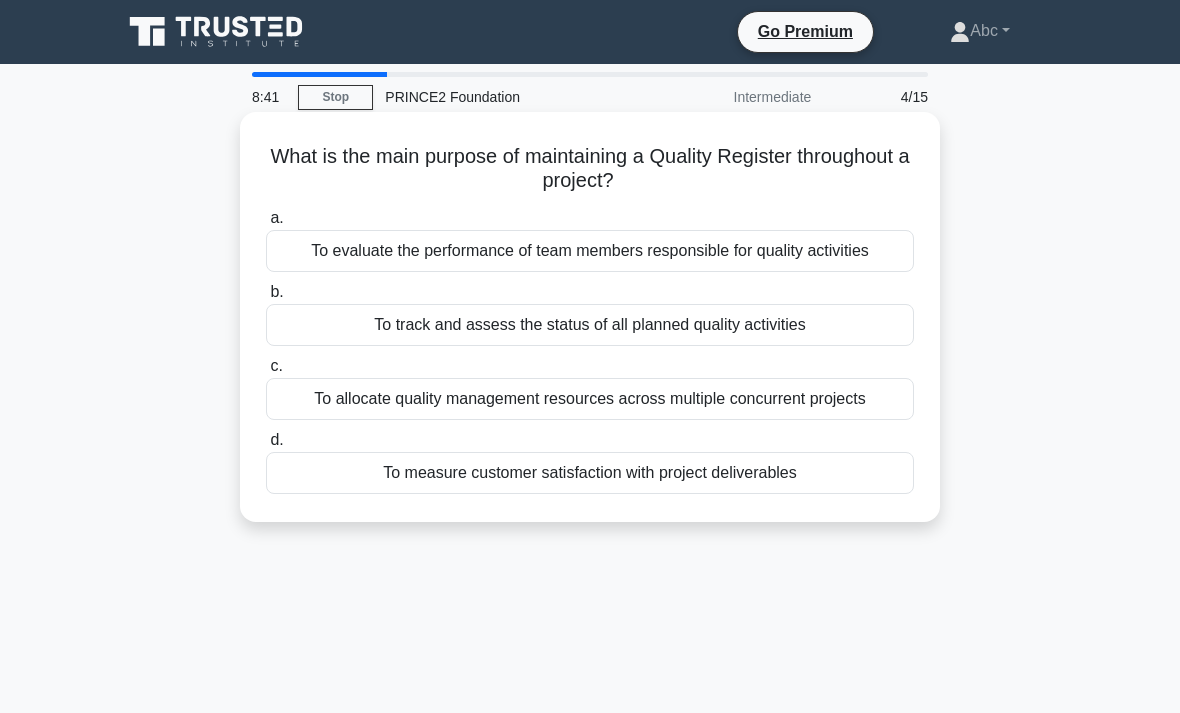 click on "To track and assess the status of all planned quality activities" at bounding box center [590, 325] 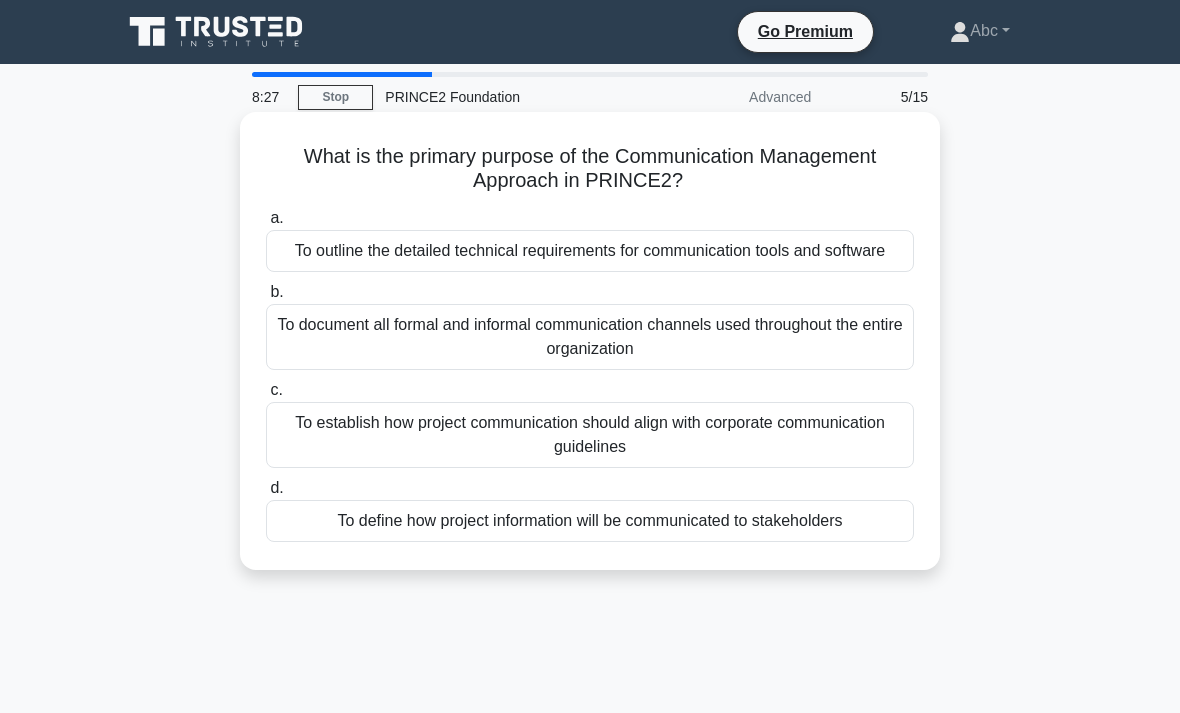 click on "To define how project information will be communicated to stakeholders" at bounding box center [590, 521] 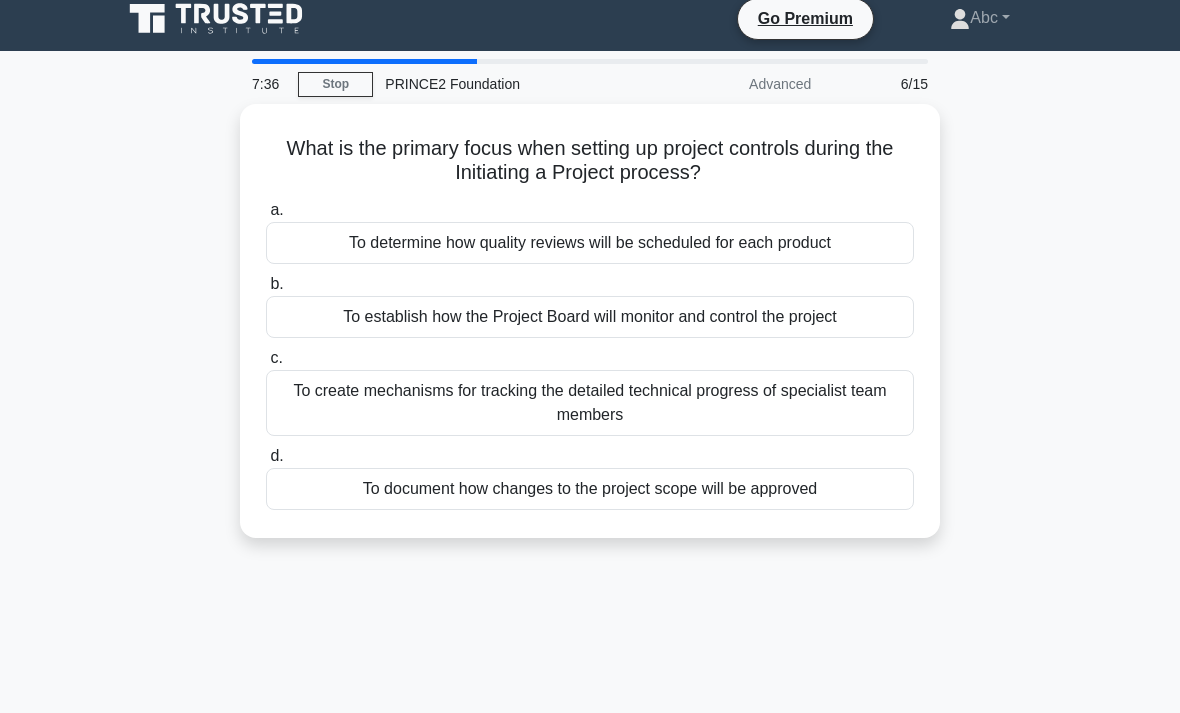 scroll, scrollTop: 15, scrollLeft: 0, axis: vertical 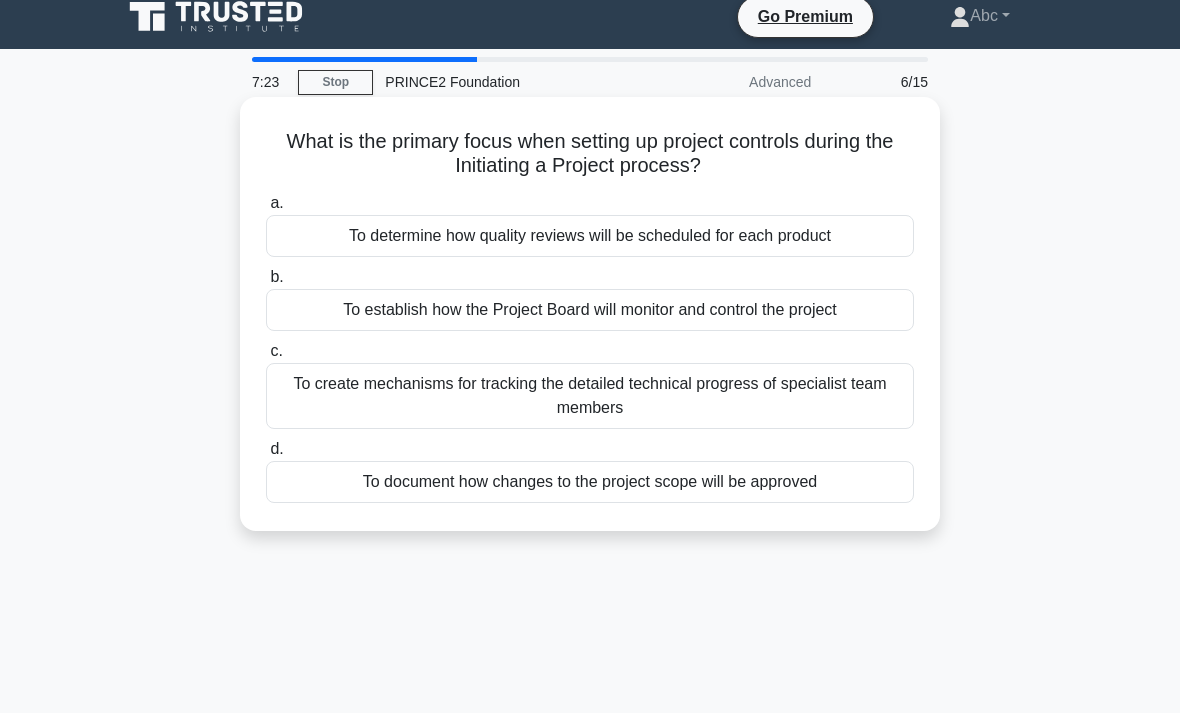 click on "To establish how the Project Board will monitor and control the project" at bounding box center (590, 310) 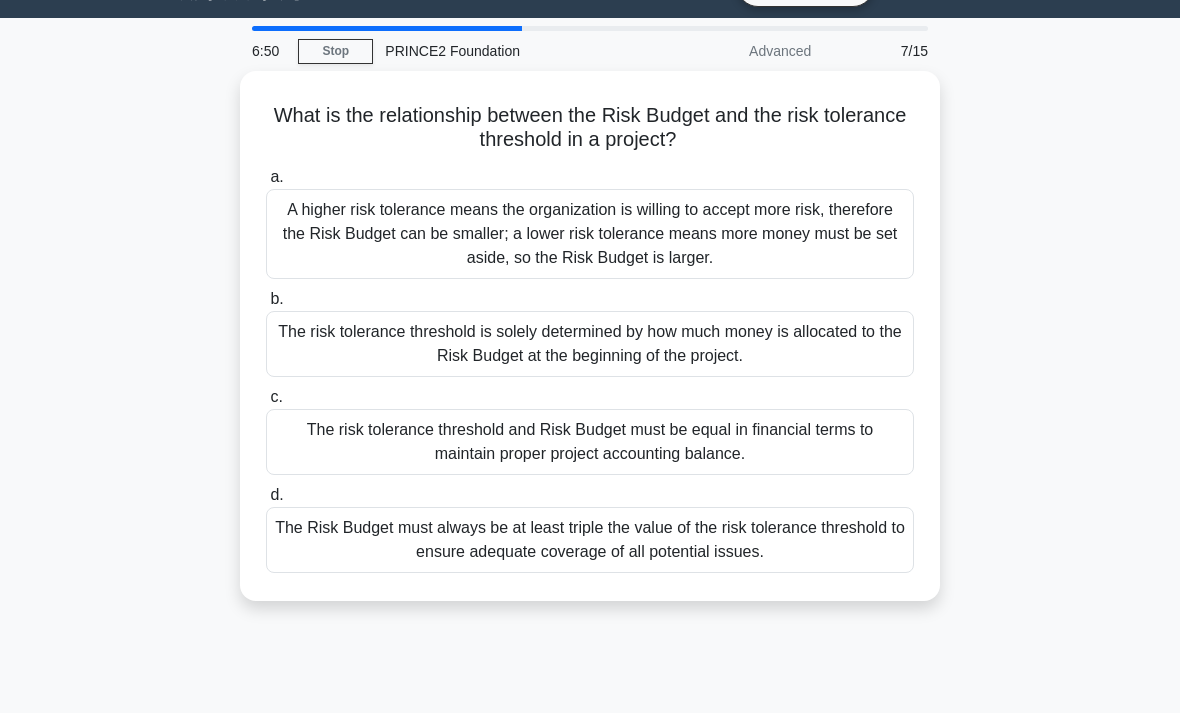scroll, scrollTop: 18, scrollLeft: 0, axis: vertical 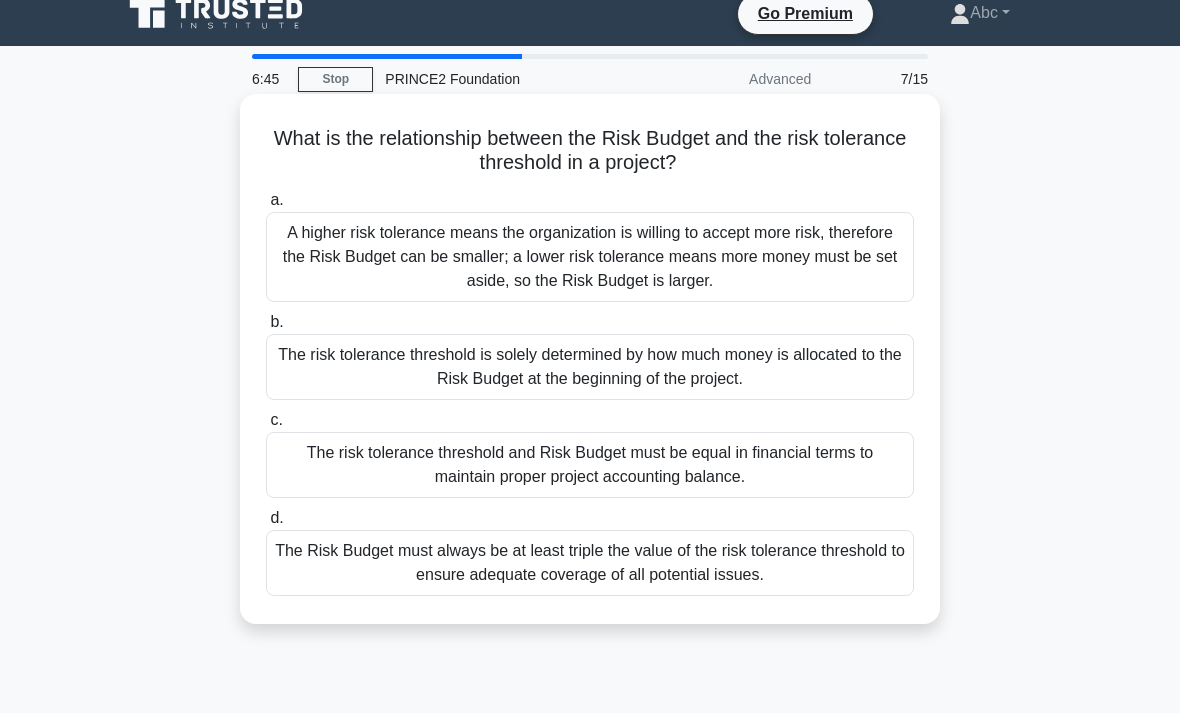 click on "A higher risk tolerance means the organization is willing to accept more risk, therefore the Risk Budget can be smaller; a lower risk tolerance means more money must be set aside, so the Risk Budget is larger." at bounding box center (590, 257) 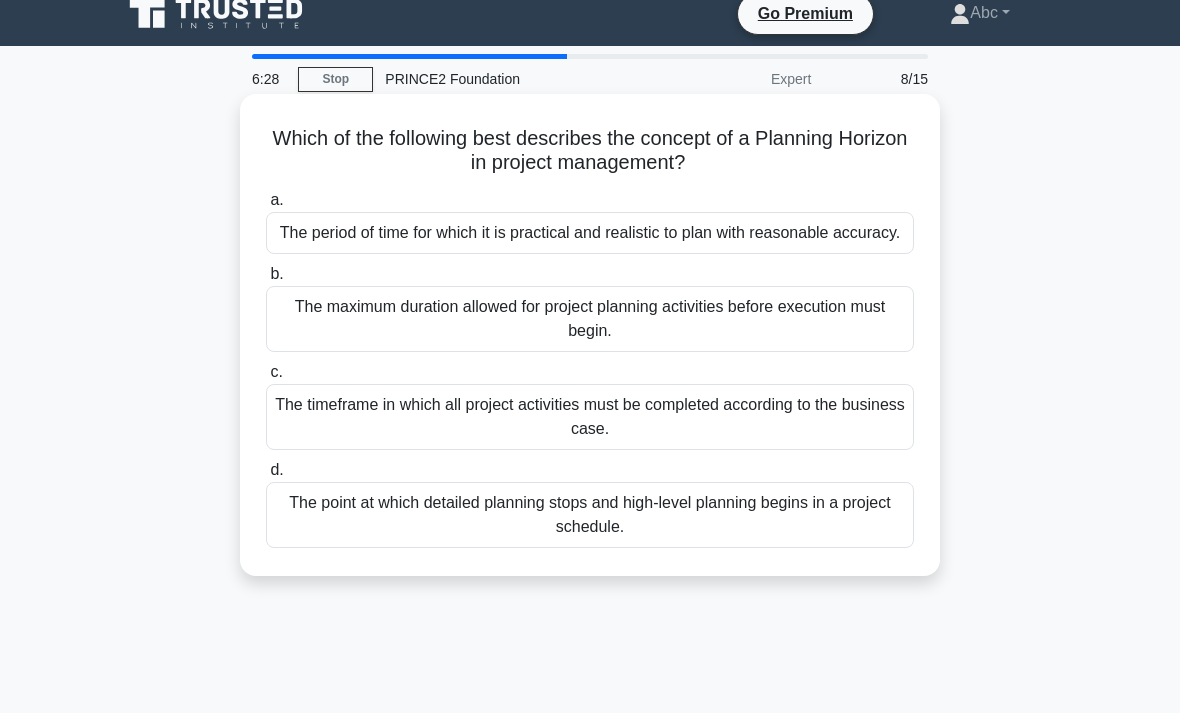 click on "The period of time for which it is practical and realistic to plan with reasonable accuracy." at bounding box center (590, 233) 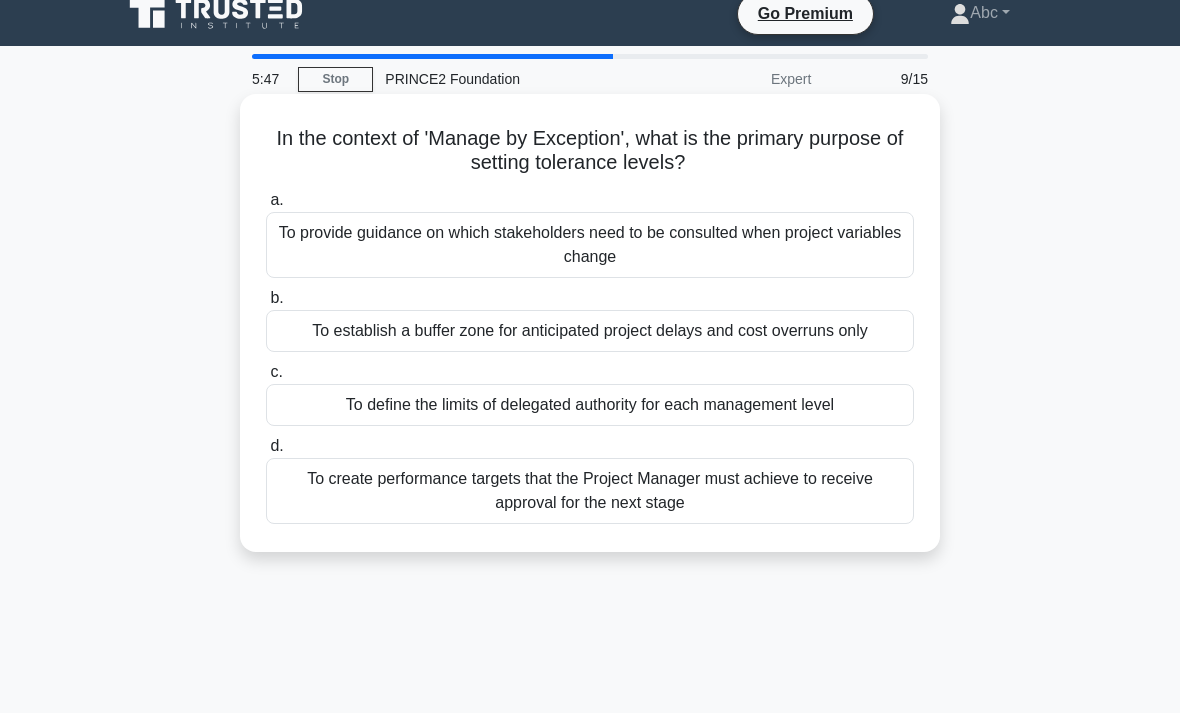 click on "To define the limits of delegated authority for each management level" at bounding box center [590, 405] 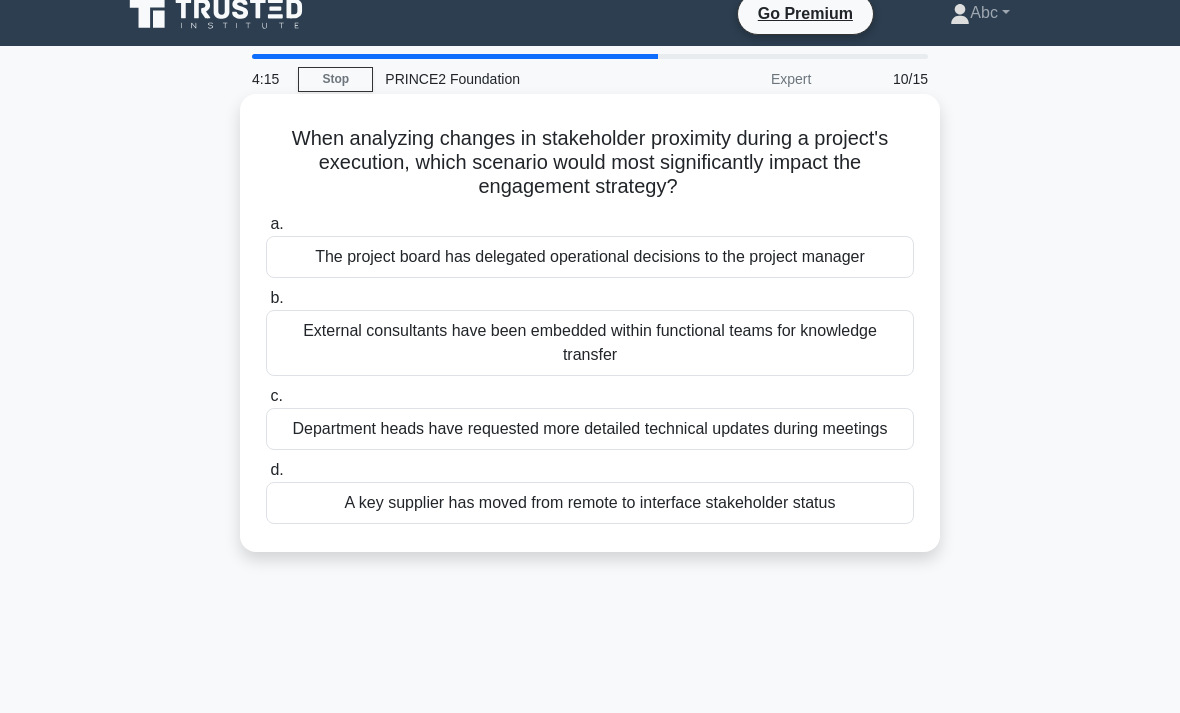 click on "External consultants have been embedded within functional teams for knowledge transfer" at bounding box center (590, 343) 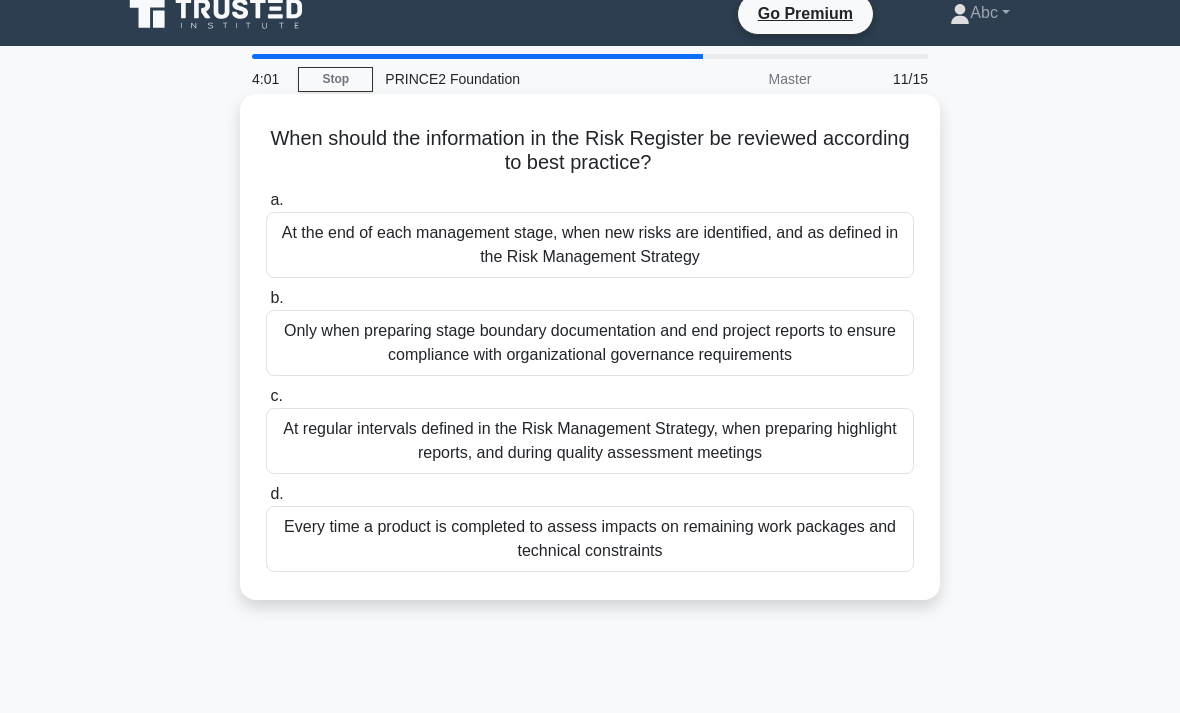 click on "At regular intervals defined in the Risk Management Strategy, when preparing highlight reports, and during quality assessment meetings" at bounding box center (590, 441) 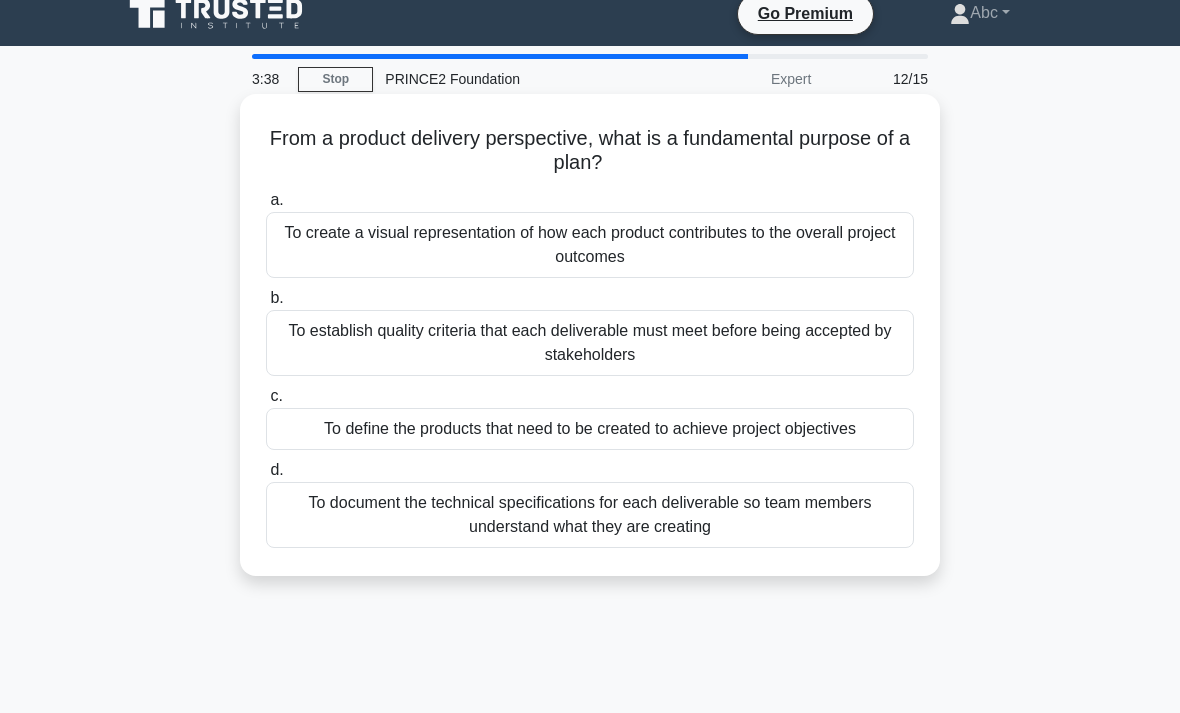 click on "To define the products that need to be created to achieve project objectives" at bounding box center [590, 429] 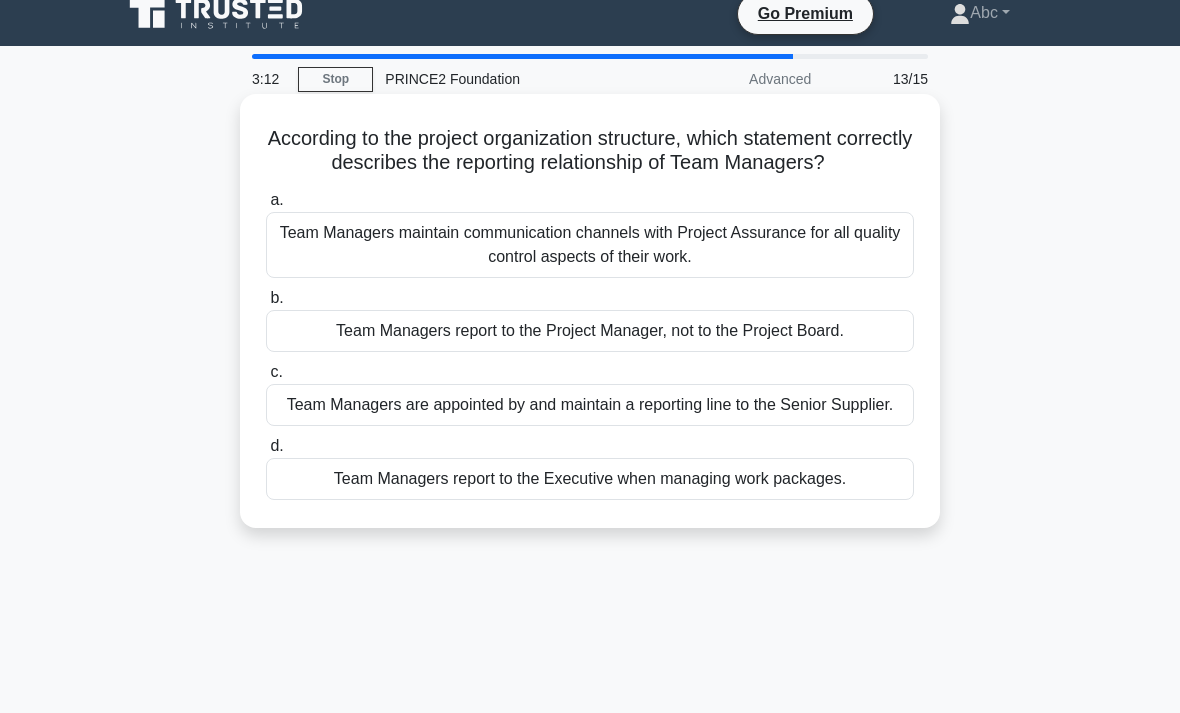 click on "Team Managers report to the Project Manager, not to the Project Board." at bounding box center [590, 331] 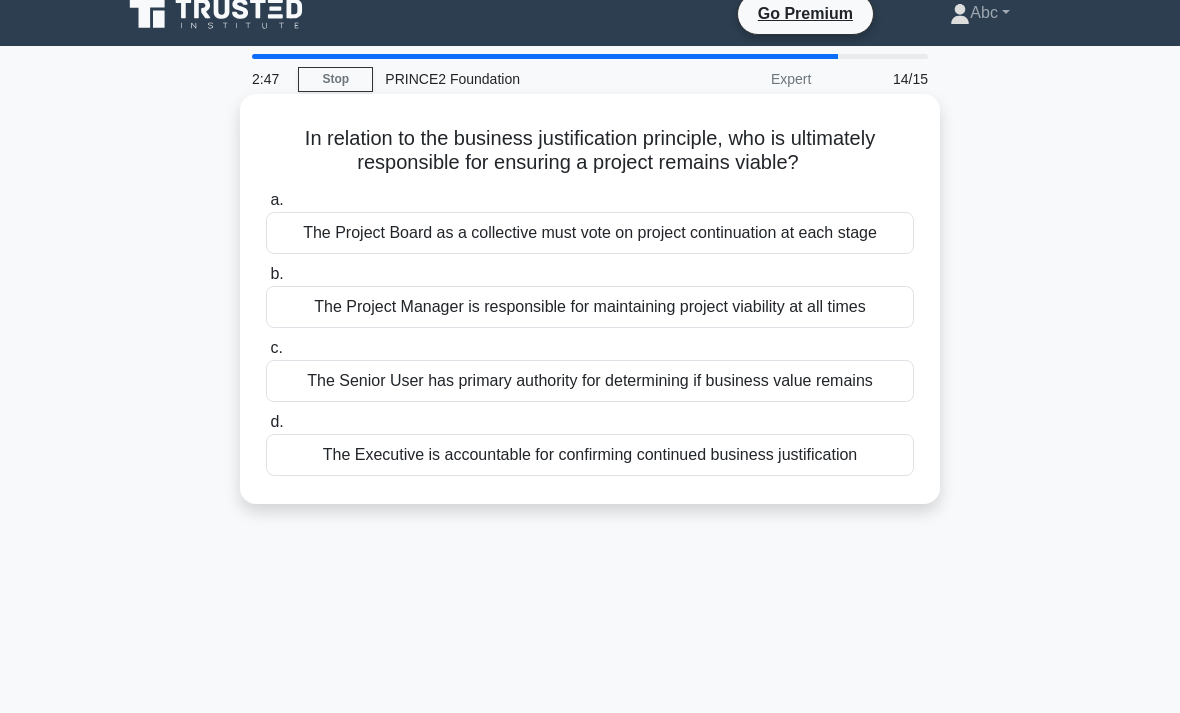 click on "The Project Board as a collective must vote on project continuation at each stage" at bounding box center [590, 233] 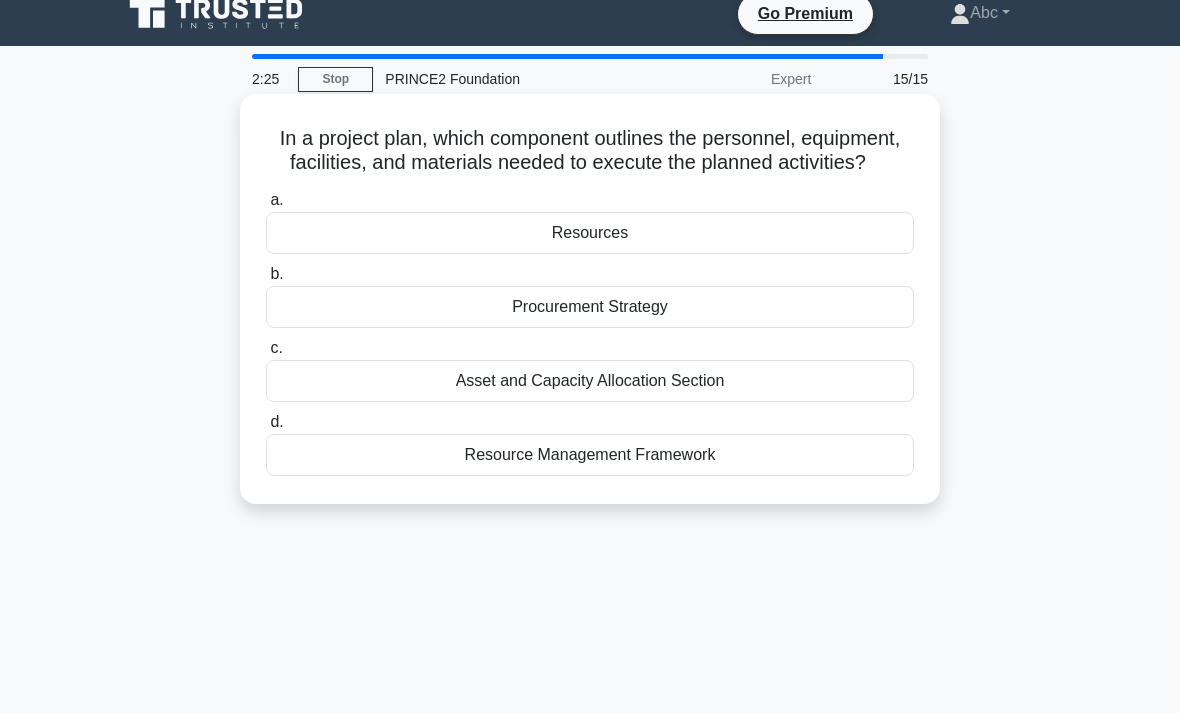 click on "Resources" at bounding box center [590, 233] 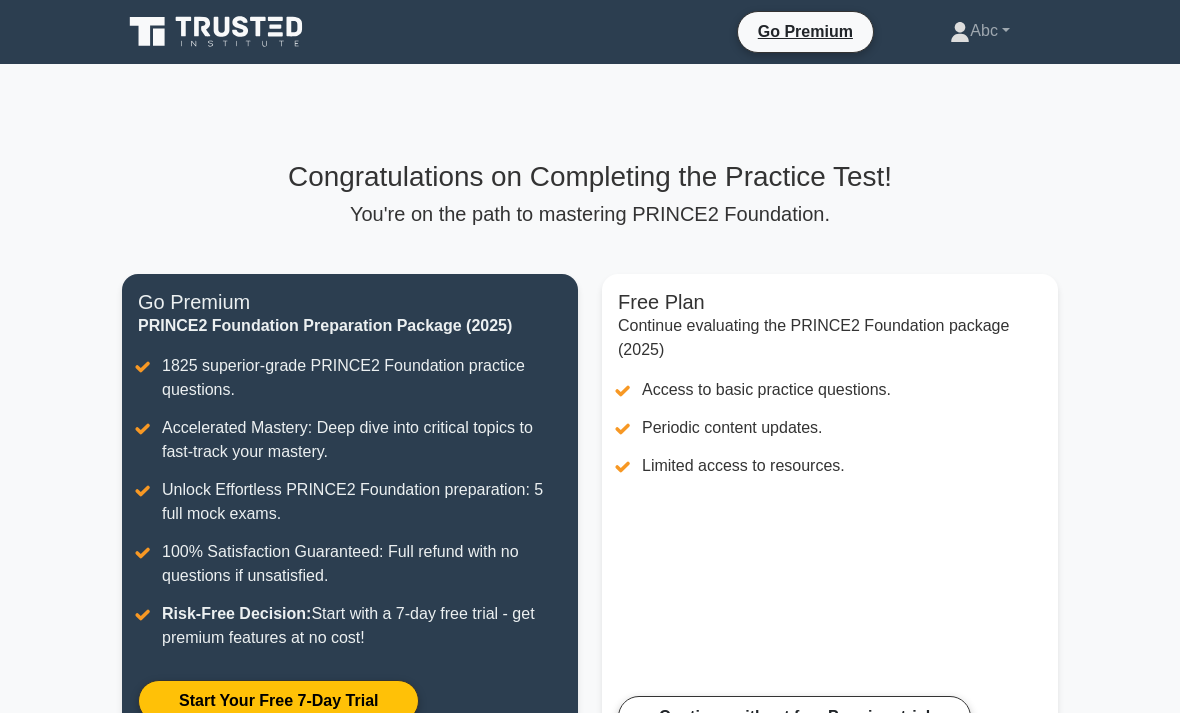 scroll, scrollTop: 0, scrollLeft: 0, axis: both 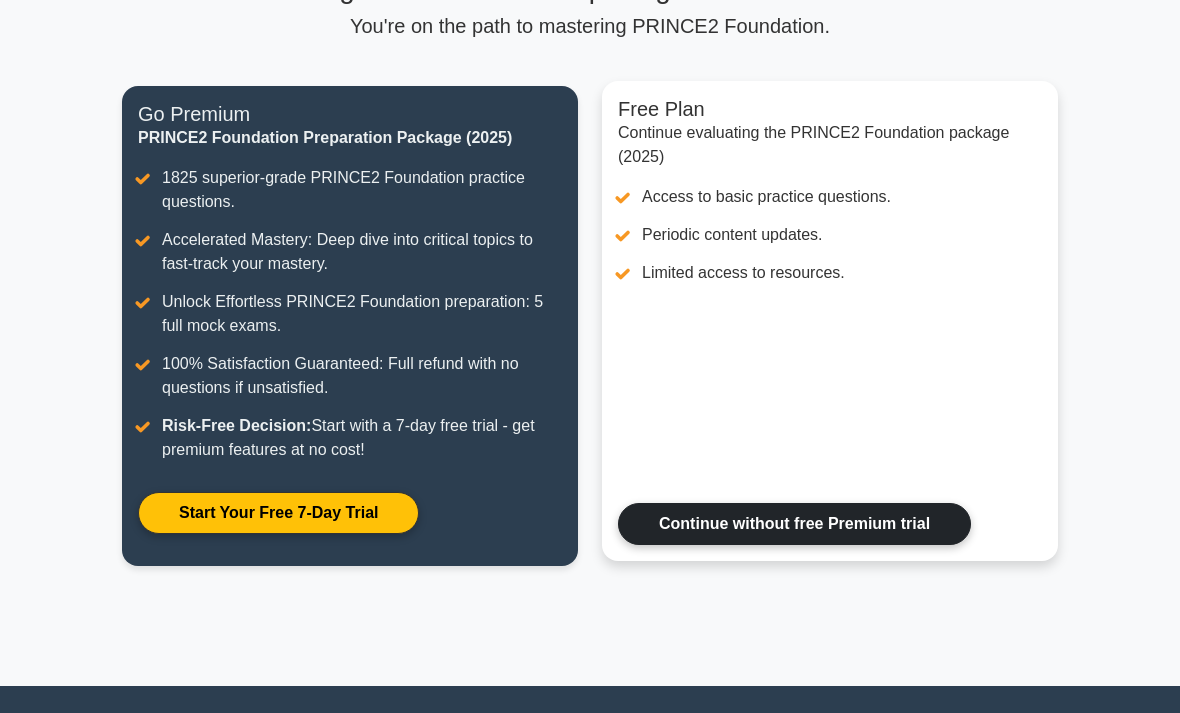 click on "Continue without free Premium trial" at bounding box center (794, 524) 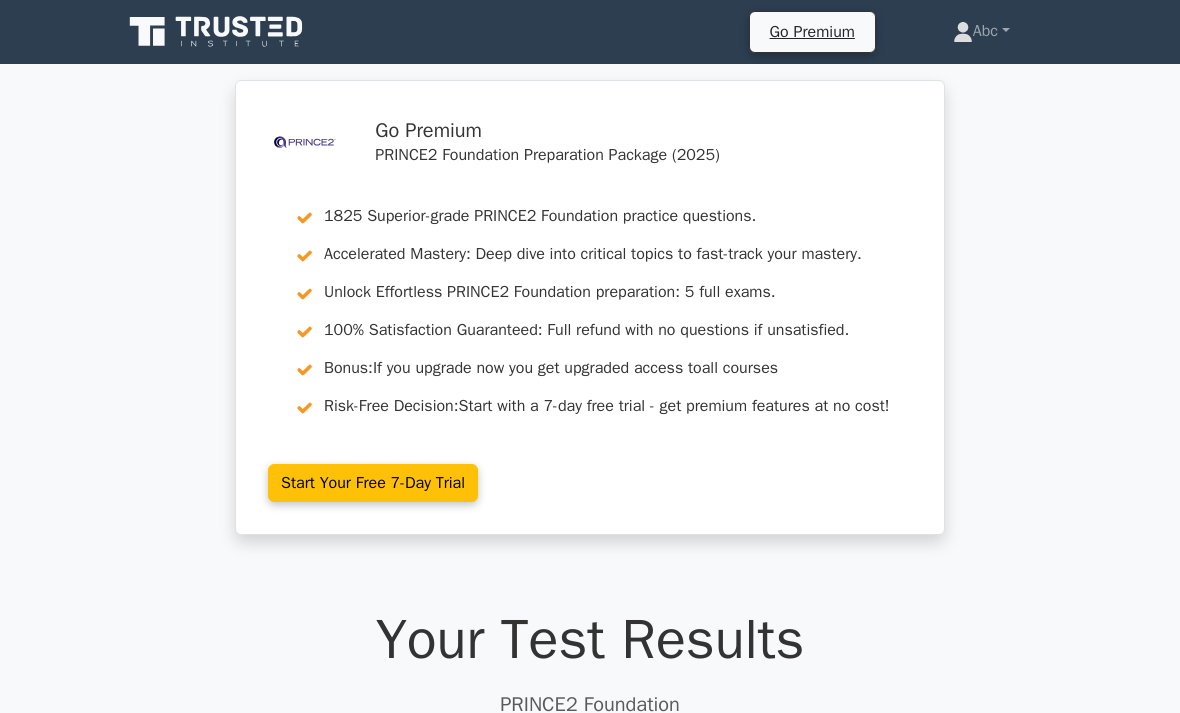 scroll, scrollTop: 0, scrollLeft: 0, axis: both 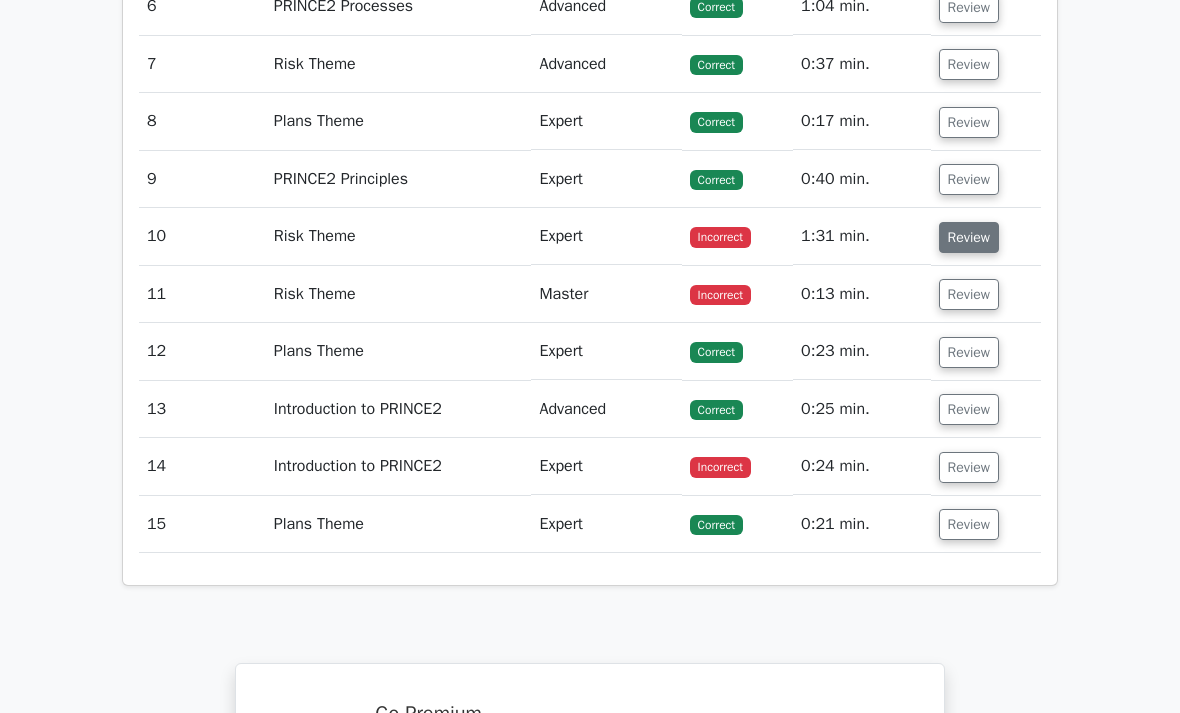 click on "Review" at bounding box center [969, 237] 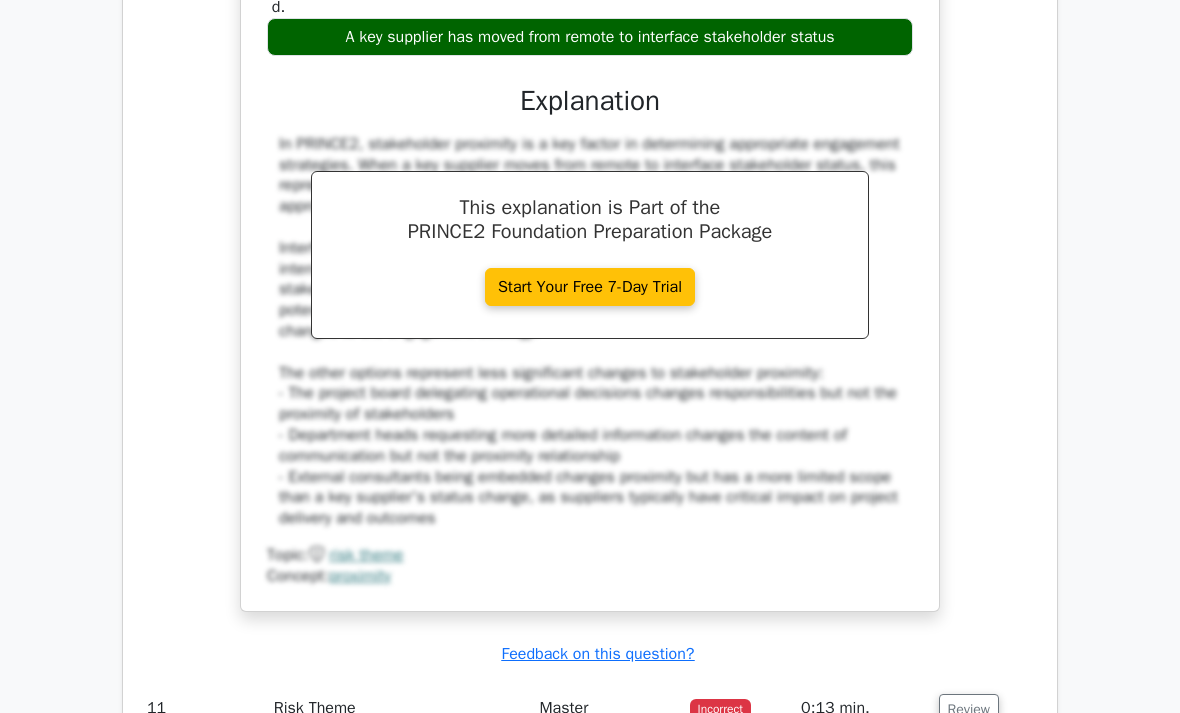 scroll, scrollTop: 3365, scrollLeft: 0, axis: vertical 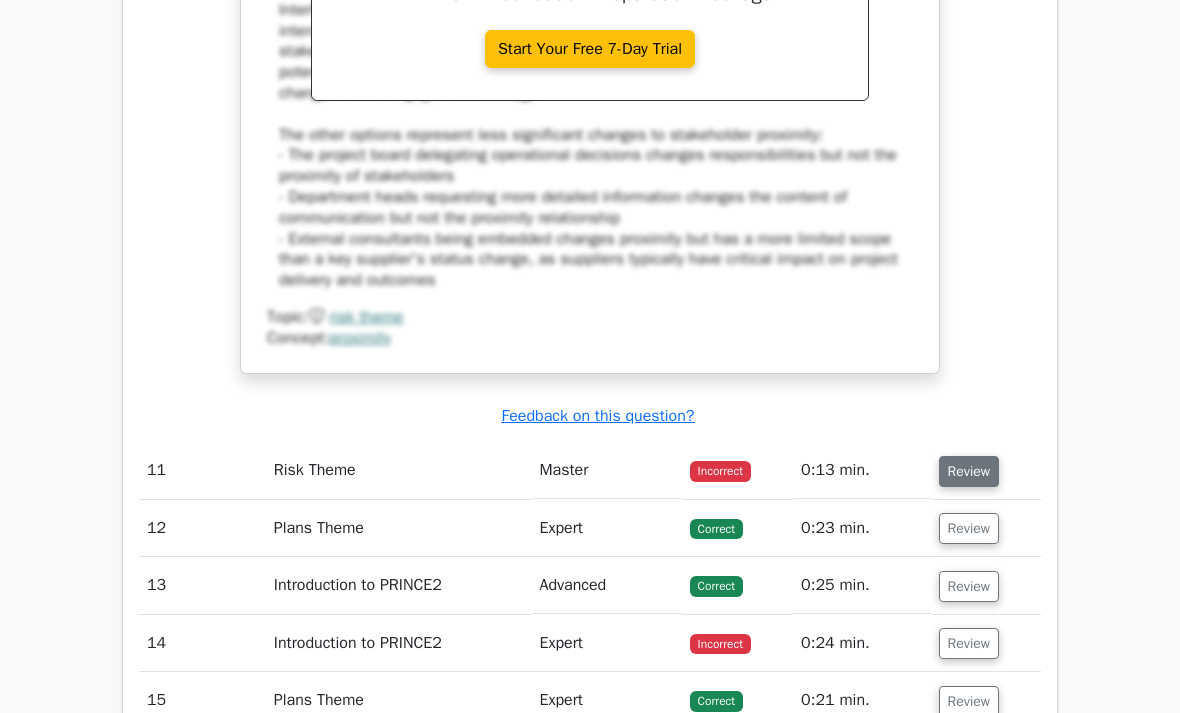 click on "Review" at bounding box center [969, 472] 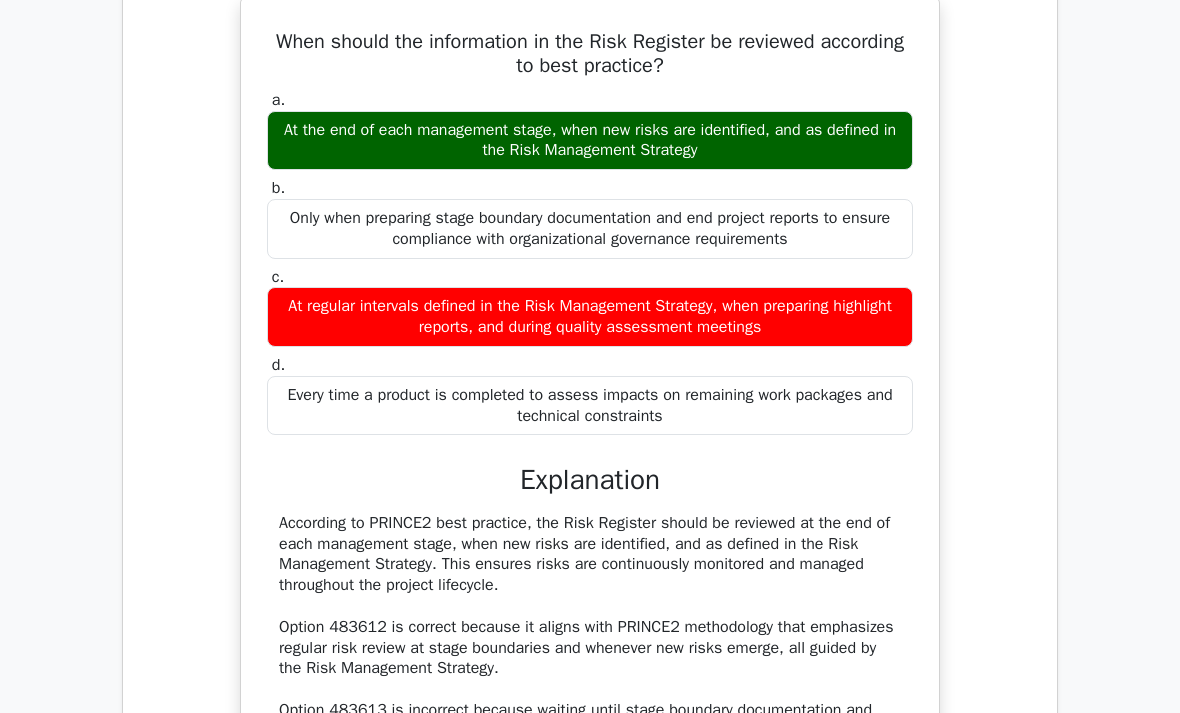 scroll, scrollTop: 4110, scrollLeft: 0, axis: vertical 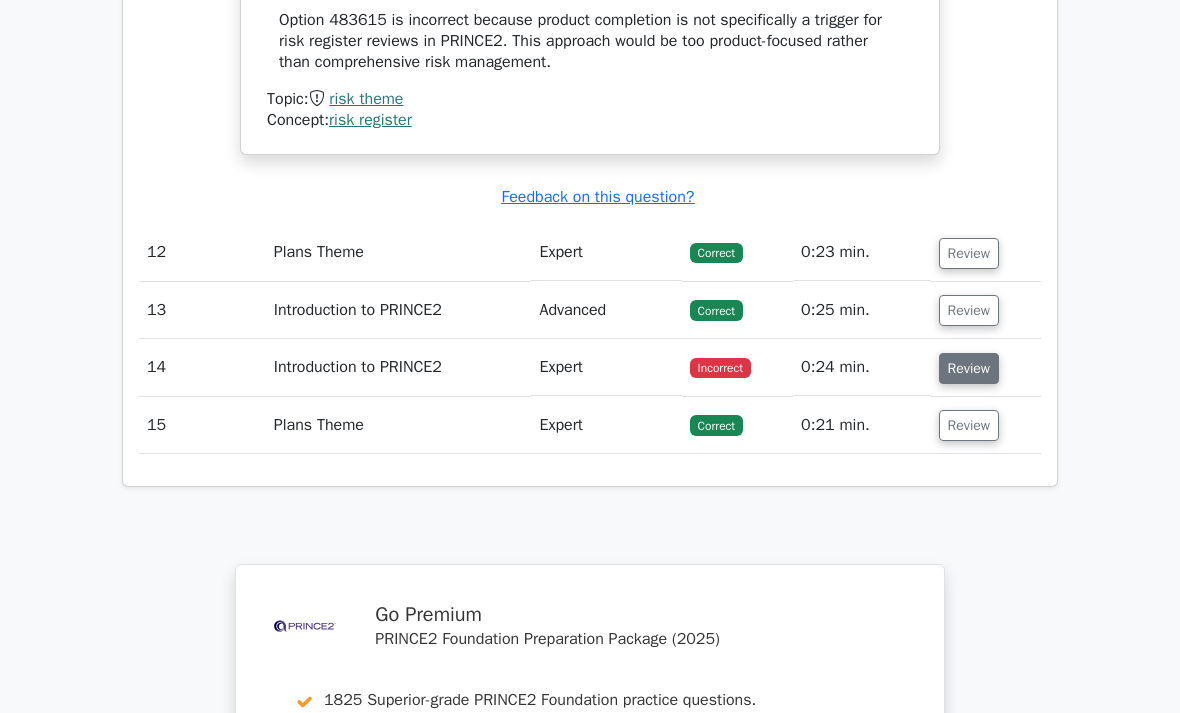click on "Review" at bounding box center [969, 369] 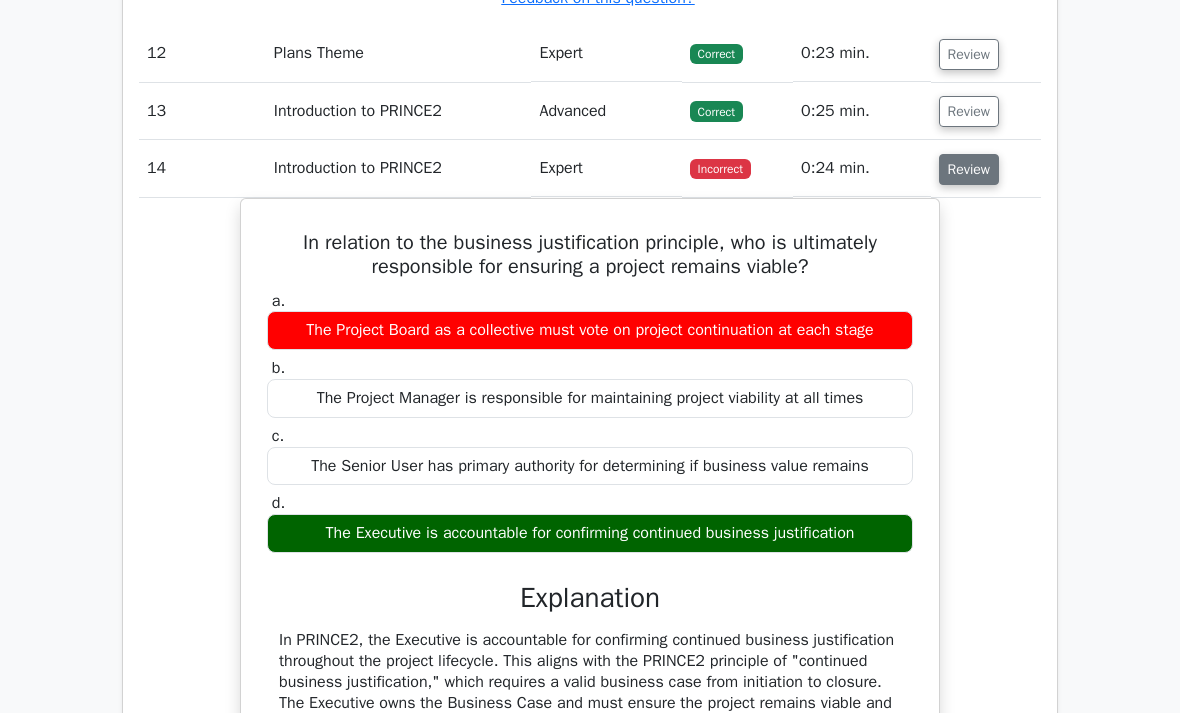scroll, scrollTop: 5144, scrollLeft: 0, axis: vertical 